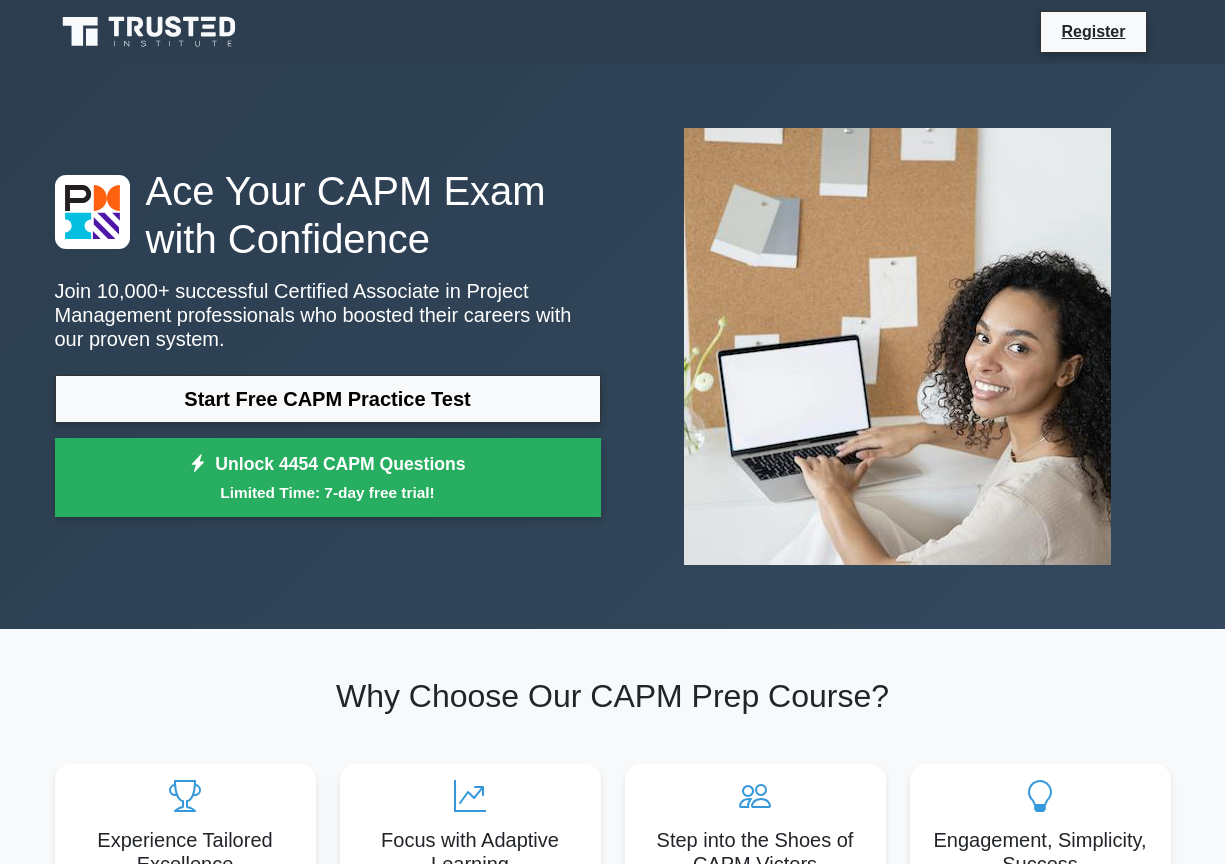 scroll, scrollTop: 0, scrollLeft: 0, axis: both 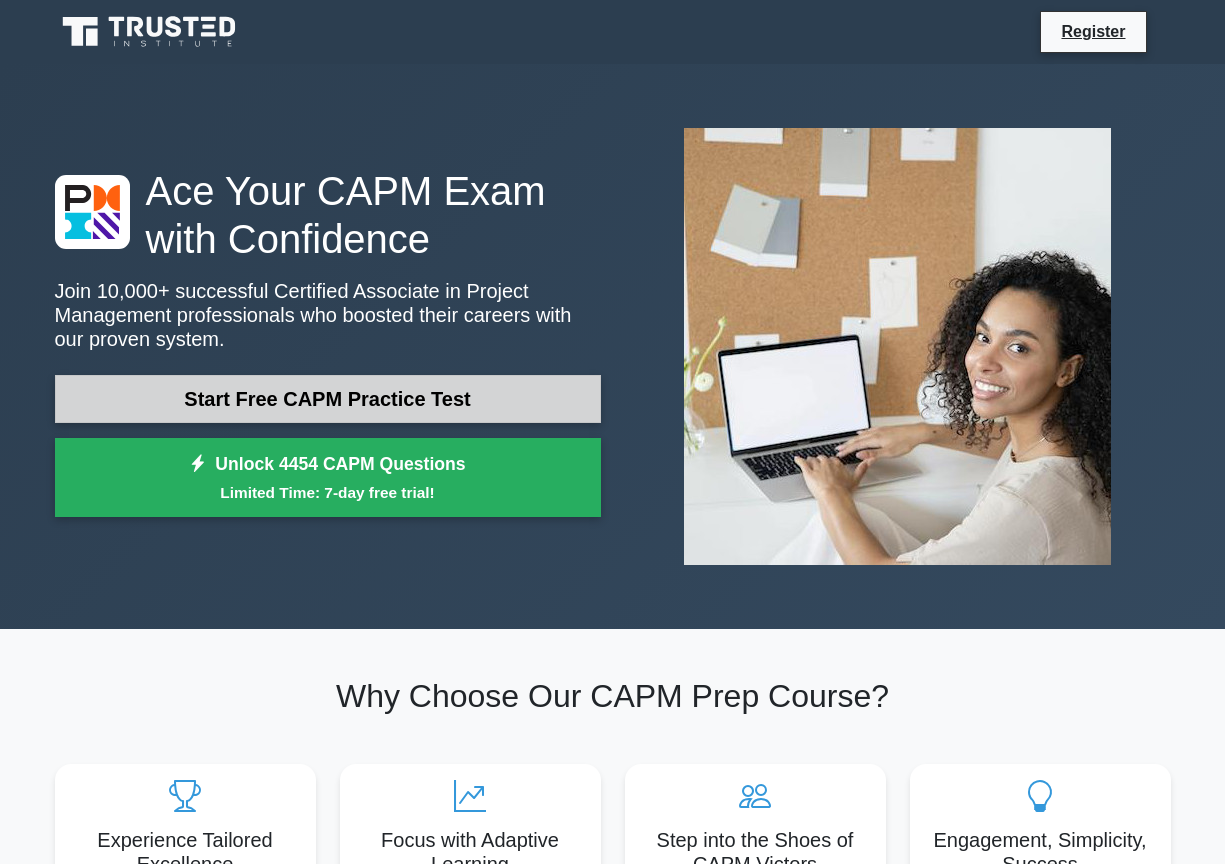 click on "Start Free CAPM Practice Test" at bounding box center (328, 399) 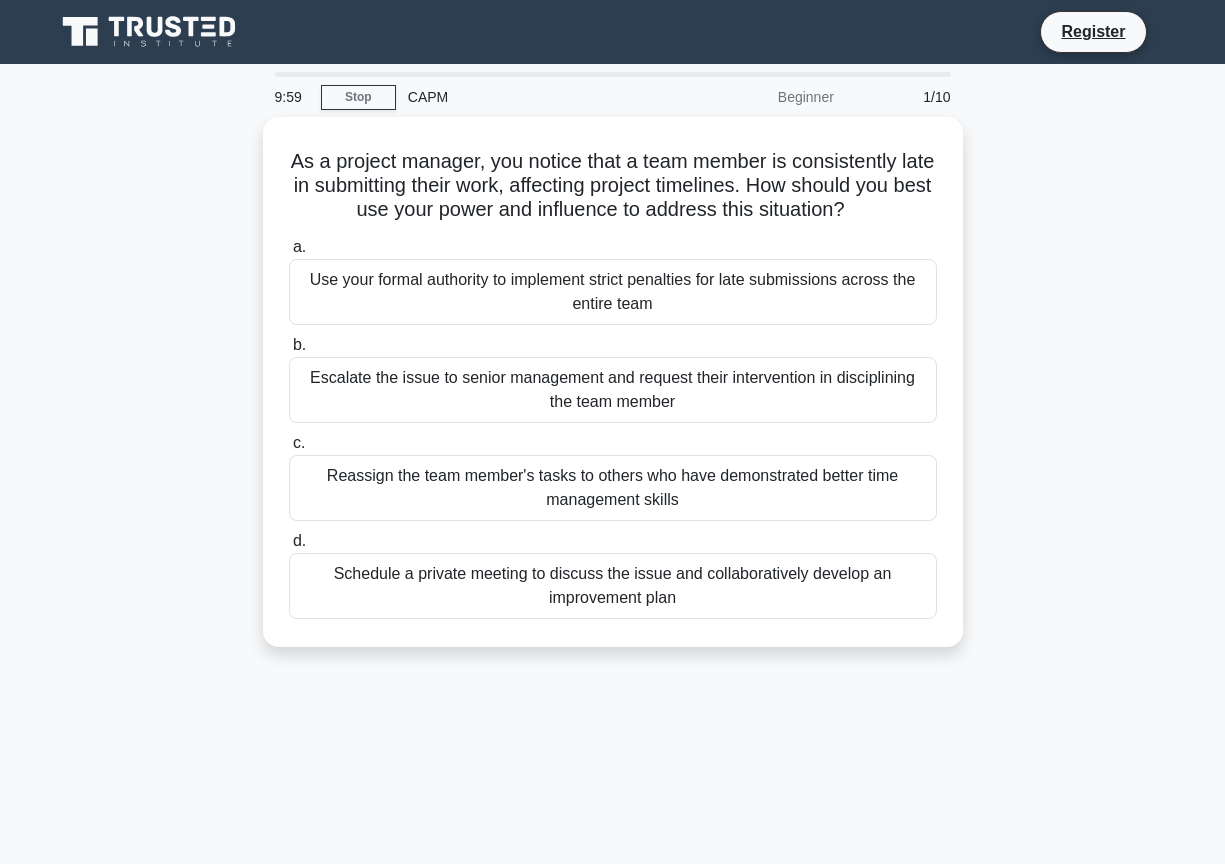 scroll, scrollTop: 0, scrollLeft: 0, axis: both 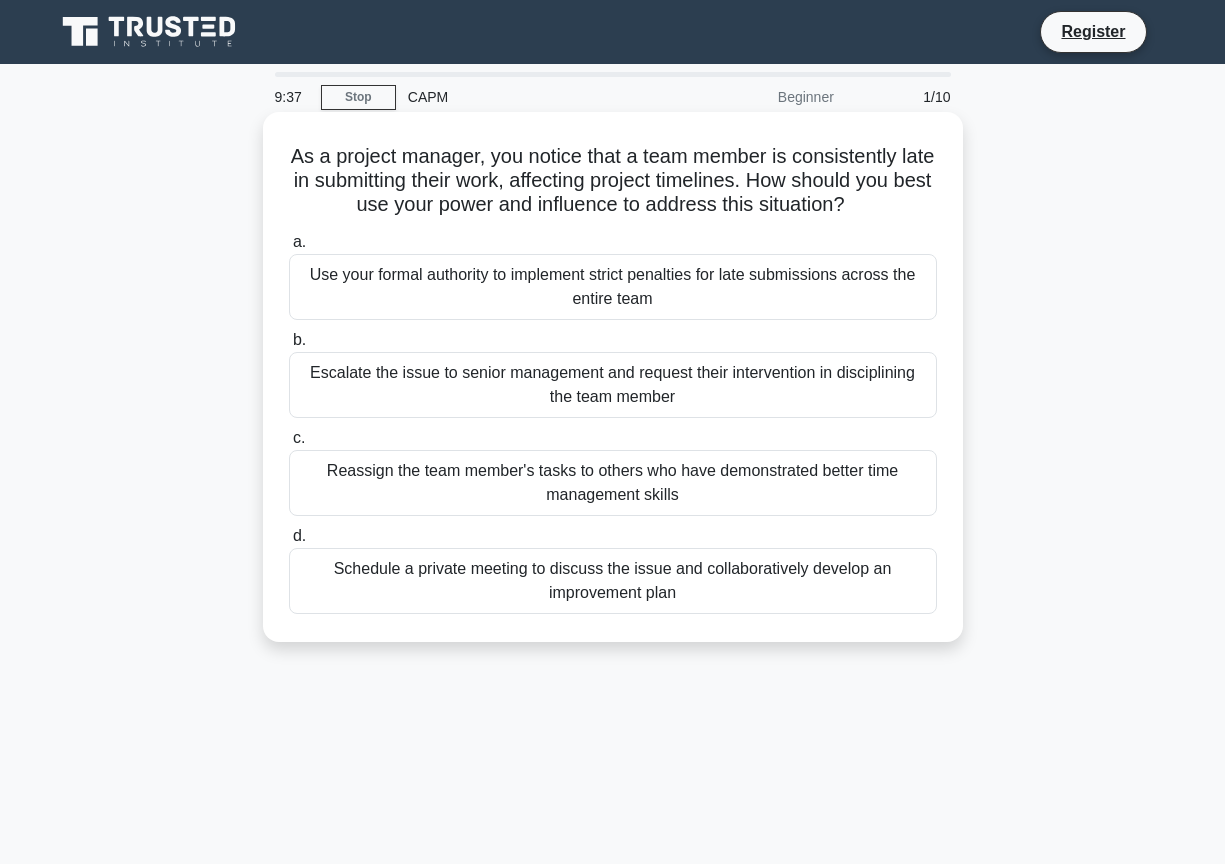 click on "Use your formal authority to implement strict penalties for late submissions across the entire team" at bounding box center [613, 287] 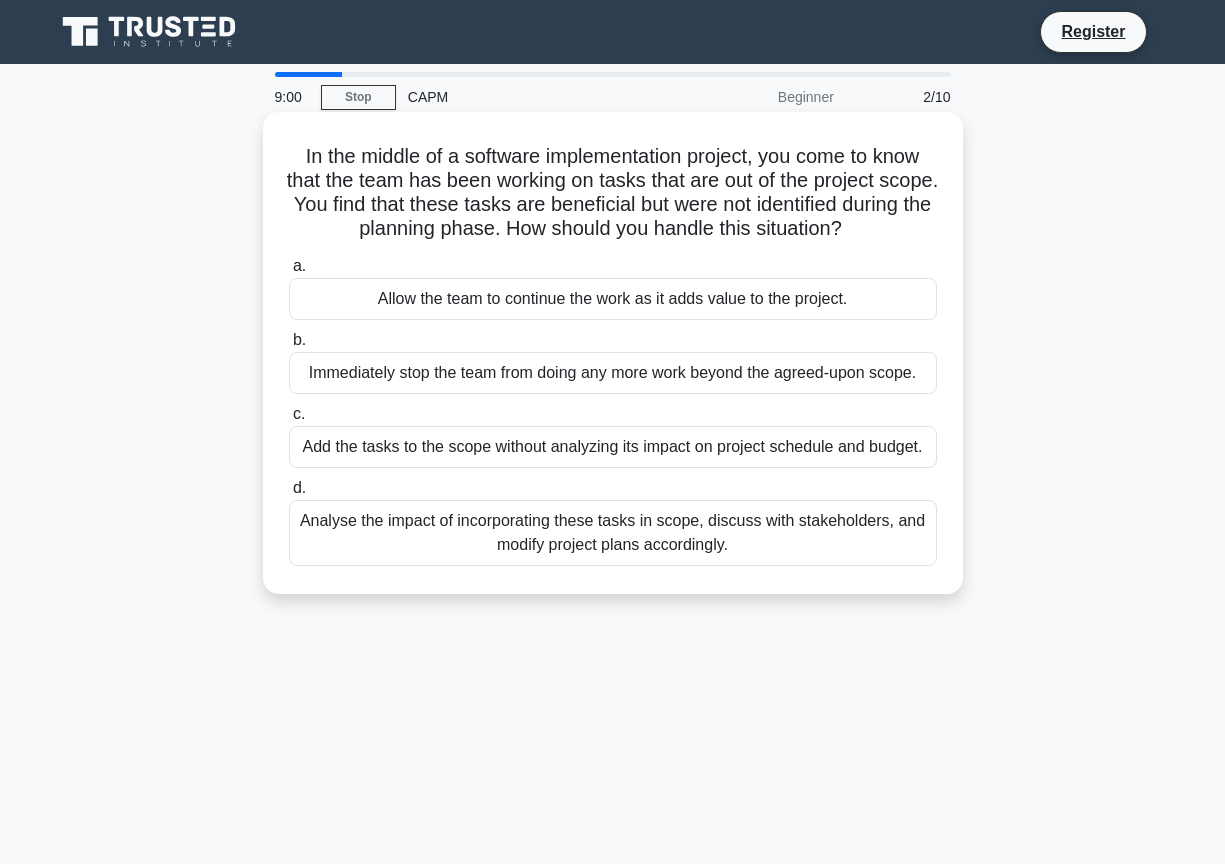 click on "Analyse the impact of incorporating these tasks in scope, discuss with stakeholders, and modify project plans accordingly." at bounding box center [613, 533] 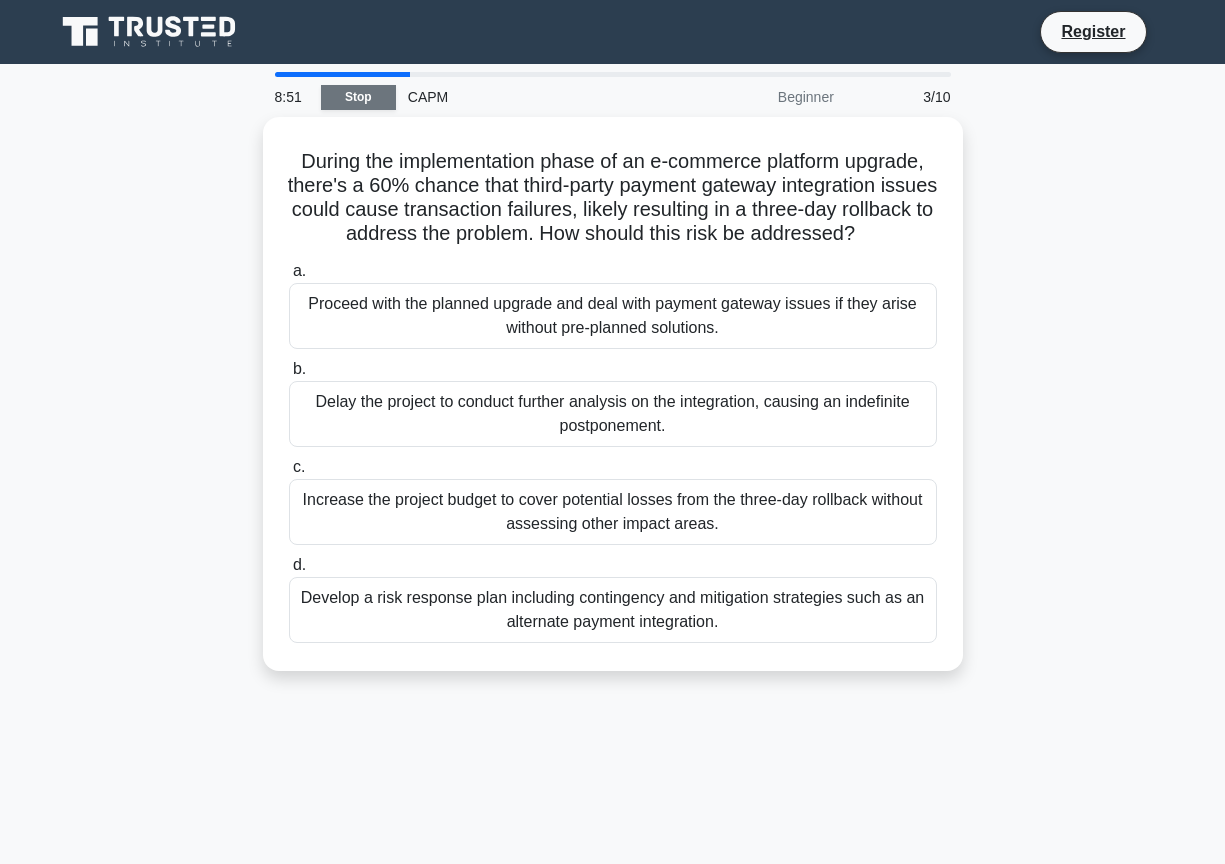 click on "Stop" at bounding box center [358, 97] 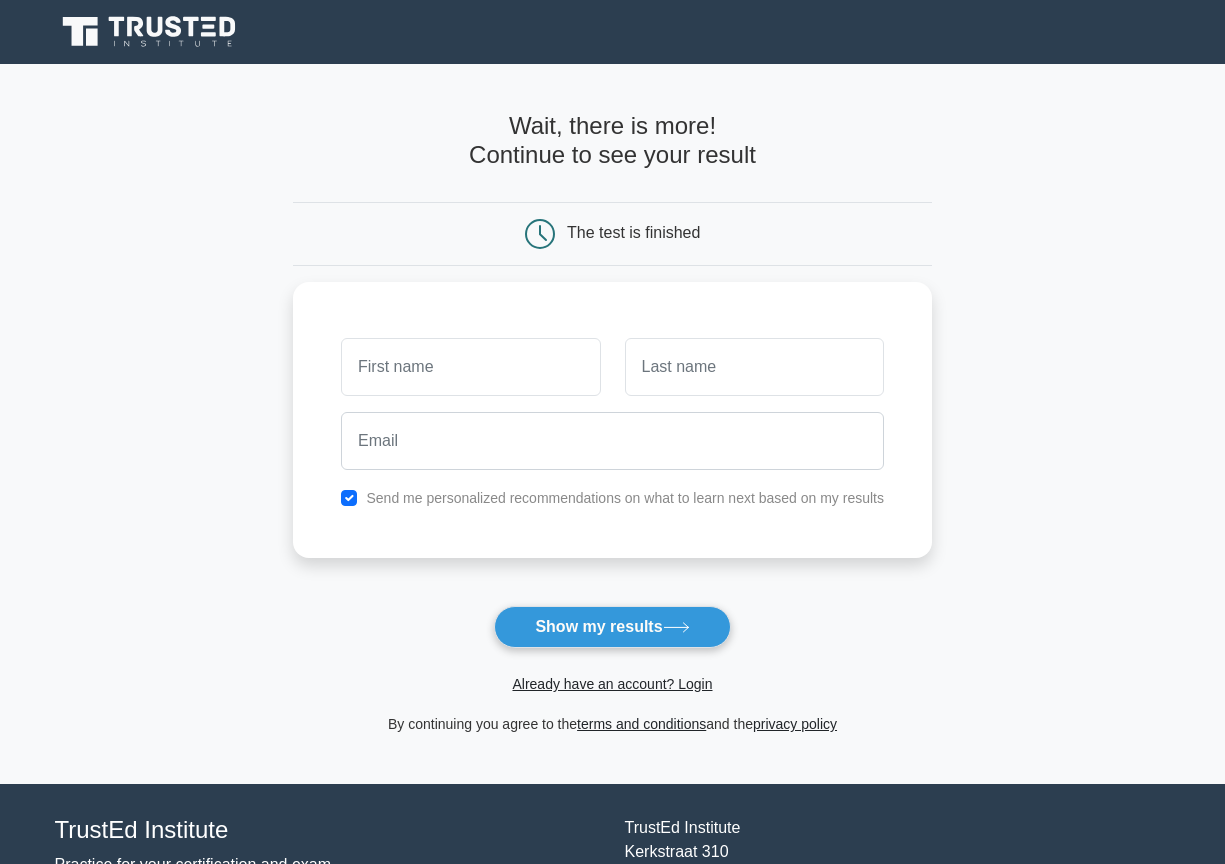 scroll, scrollTop: 0, scrollLeft: 0, axis: both 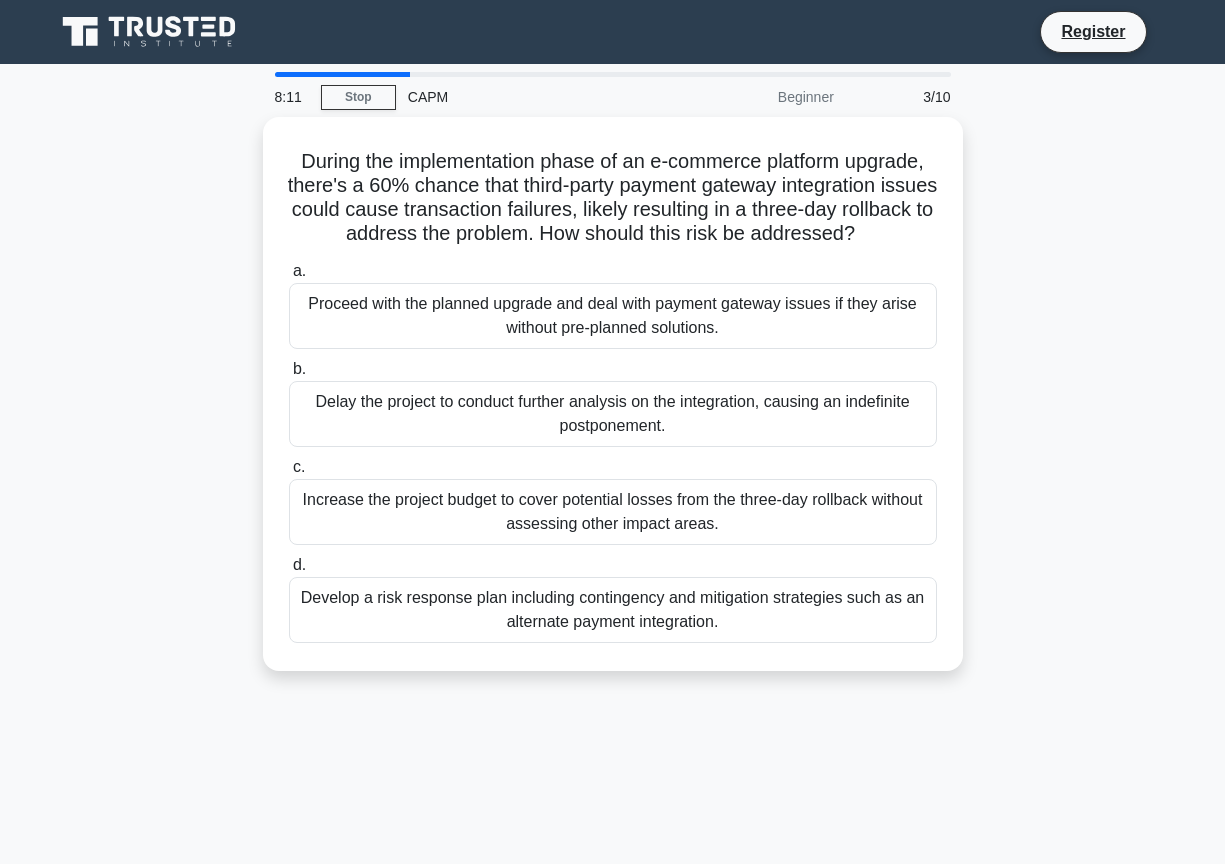 click on "Develop a risk response plan including contingency and mitigation strategies such as an alternate payment integration." at bounding box center (613, 610) 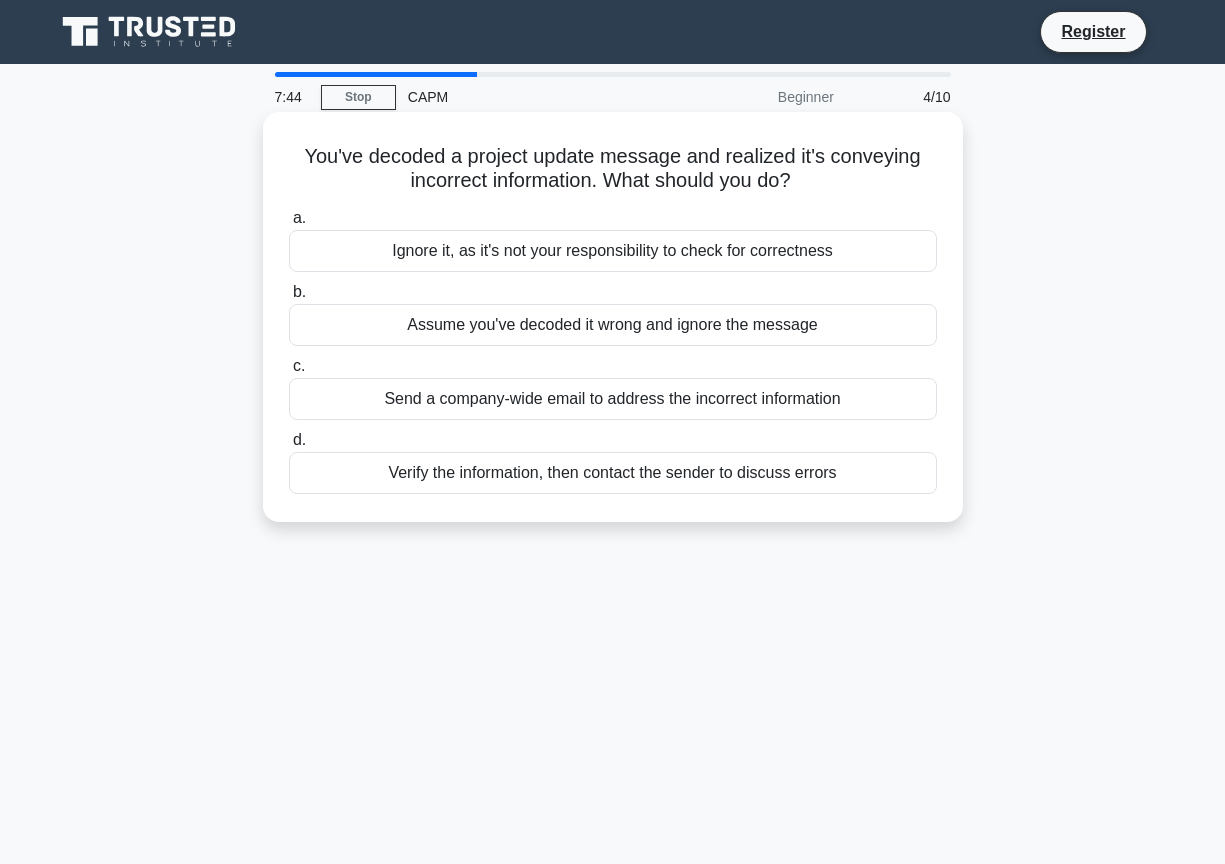 click on "Verify the information, then contact the sender to discuss errors" at bounding box center [613, 473] 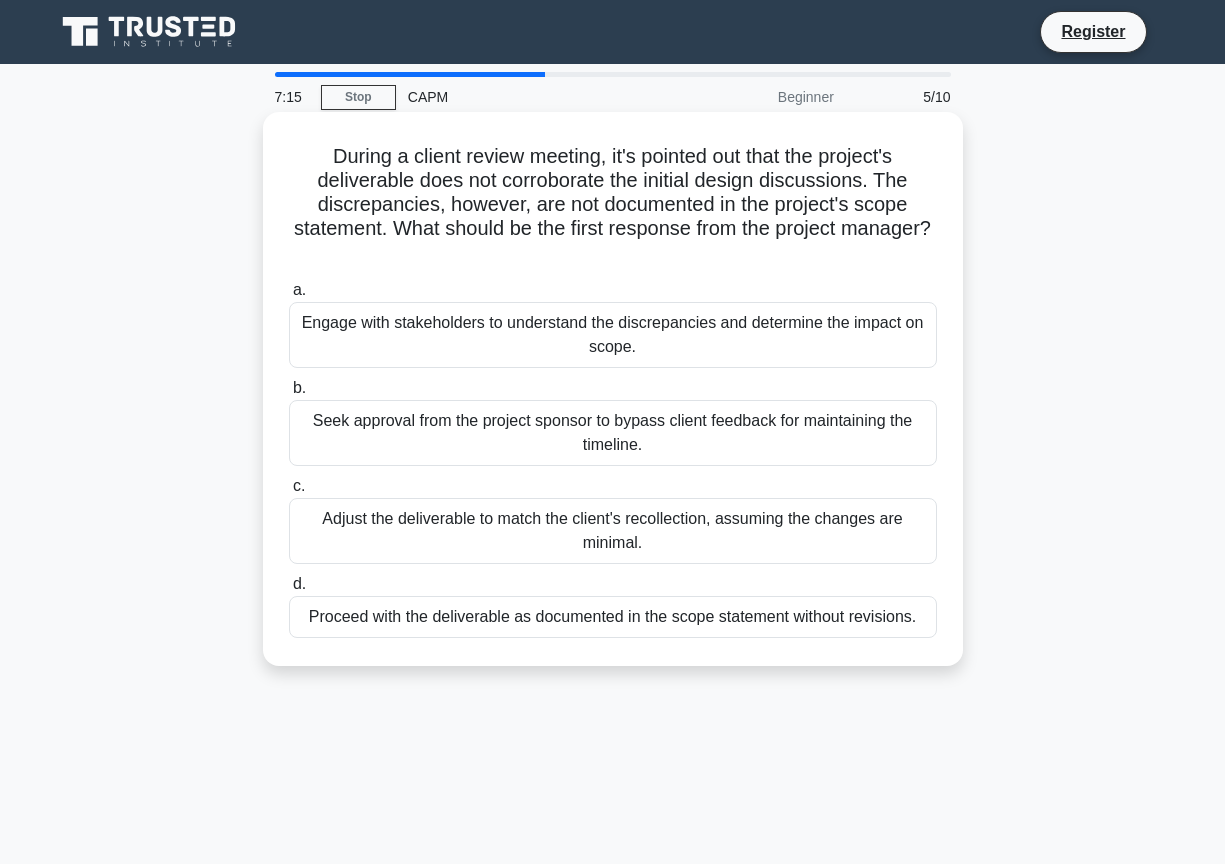 click on "Seek approval from the project sponsor to bypass client feedback for maintaining the timeline." at bounding box center (613, 433) 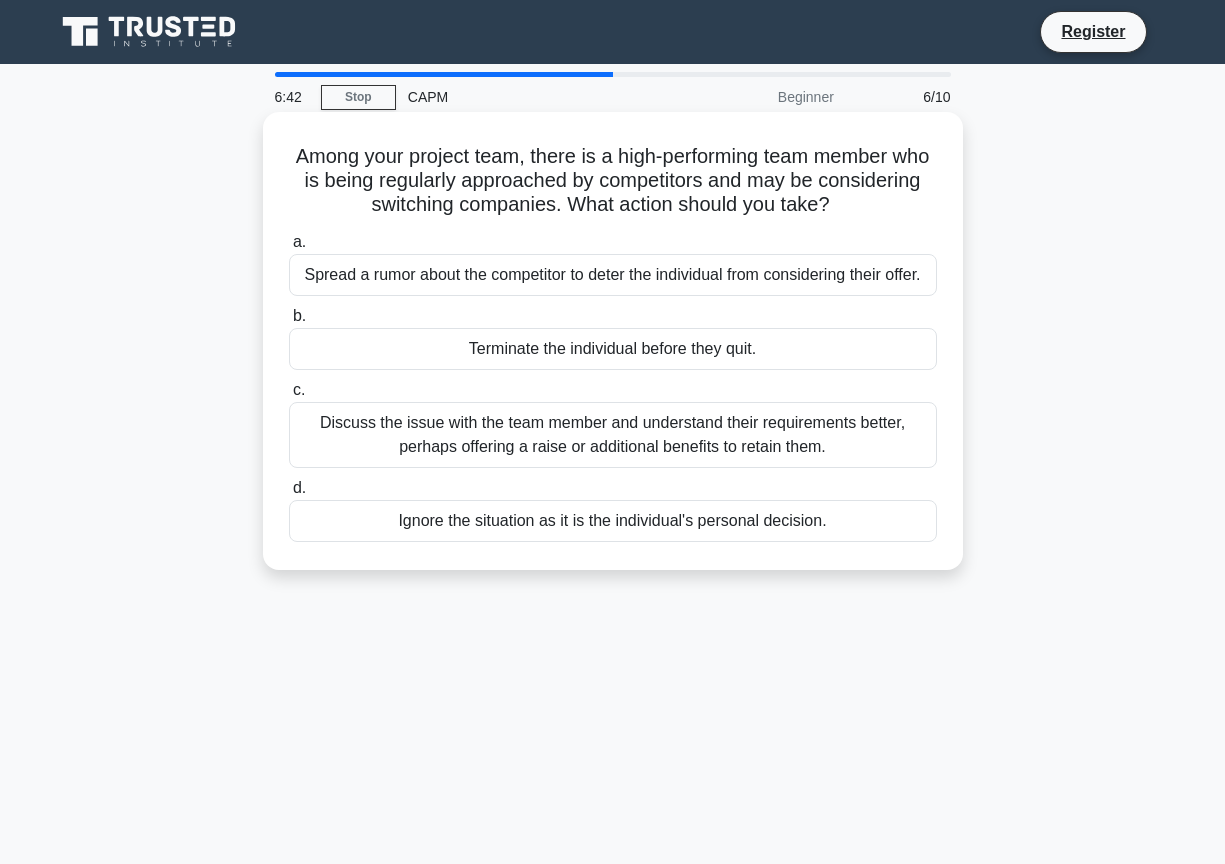 click on "Discuss the issue with the team member and understand their requirements better, perhaps offering a raise or additional benefits to retain them." at bounding box center [613, 435] 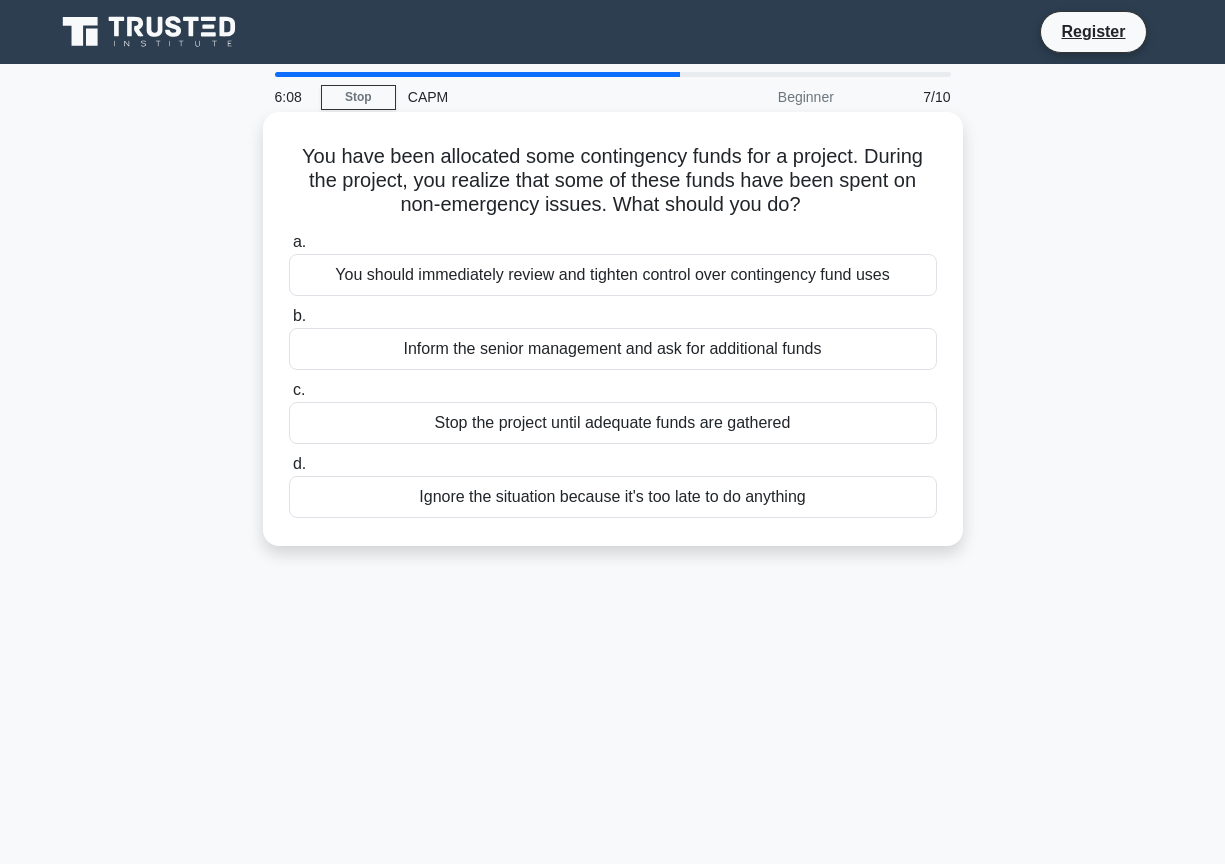 click on "You should immediately review and tighten control over contingency fund uses" at bounding box center (613, 275) 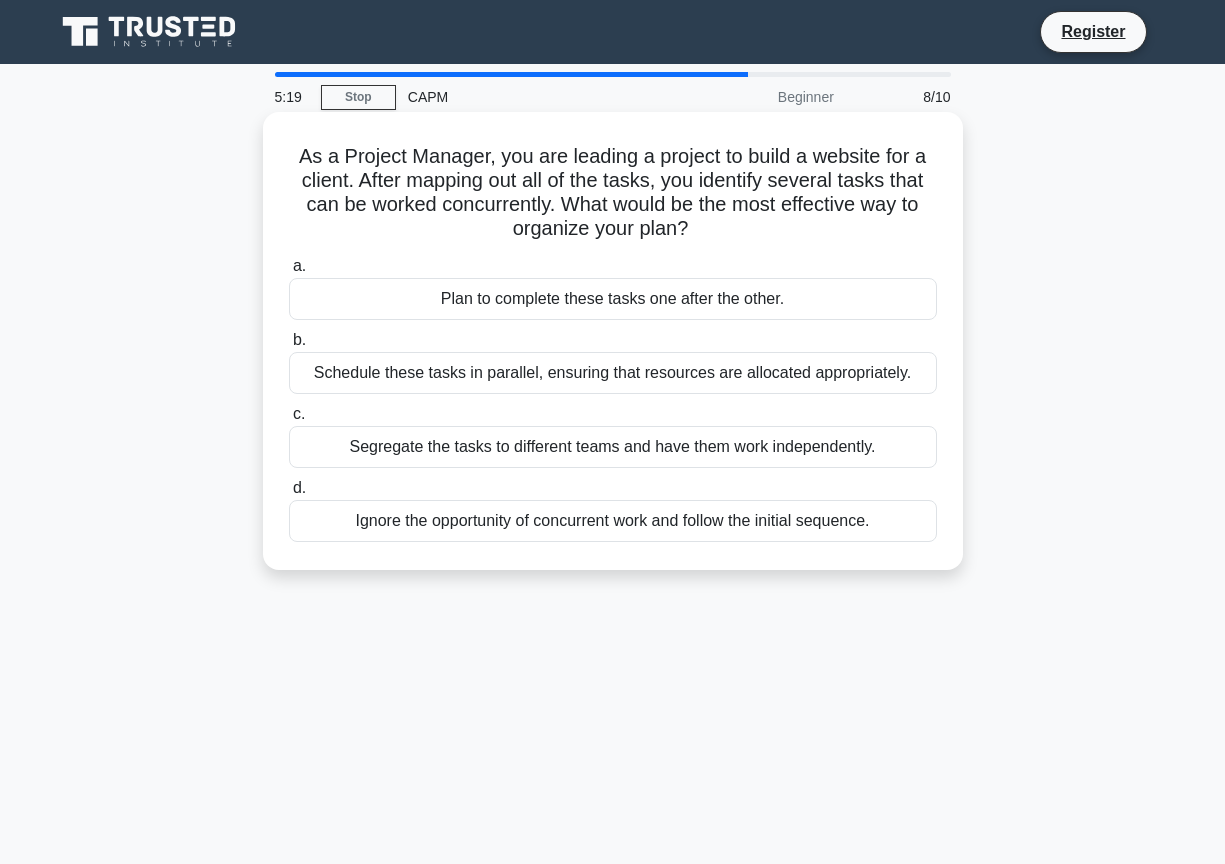 click on "Schedule these tasks in parallel, ensuring that resources are allocated appropriately." at bounding box center [613, 373] 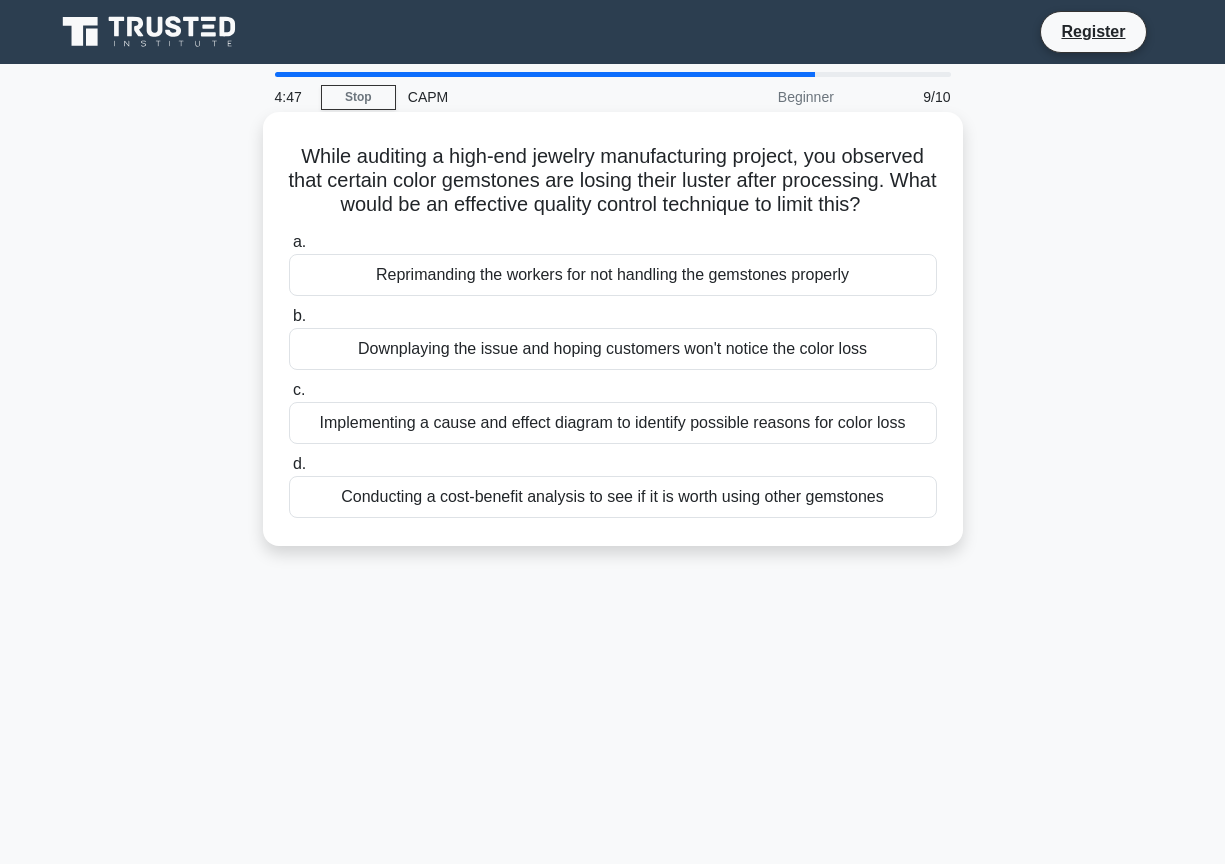 click on "Implementing a cause and effect diagram to identify possible reasons for color loss" at bounding box center (613, 423) 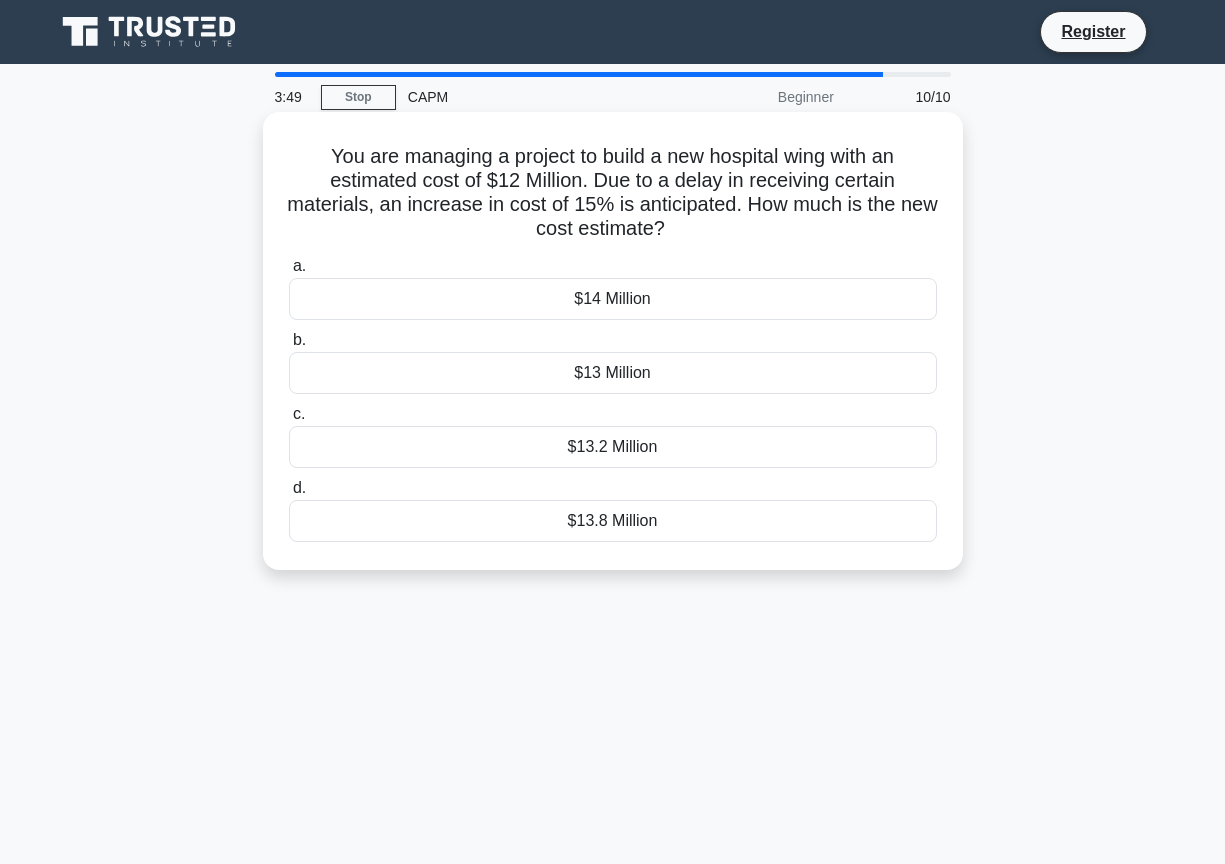 click on "$13.8 Million" at bounding box center (613, 521) 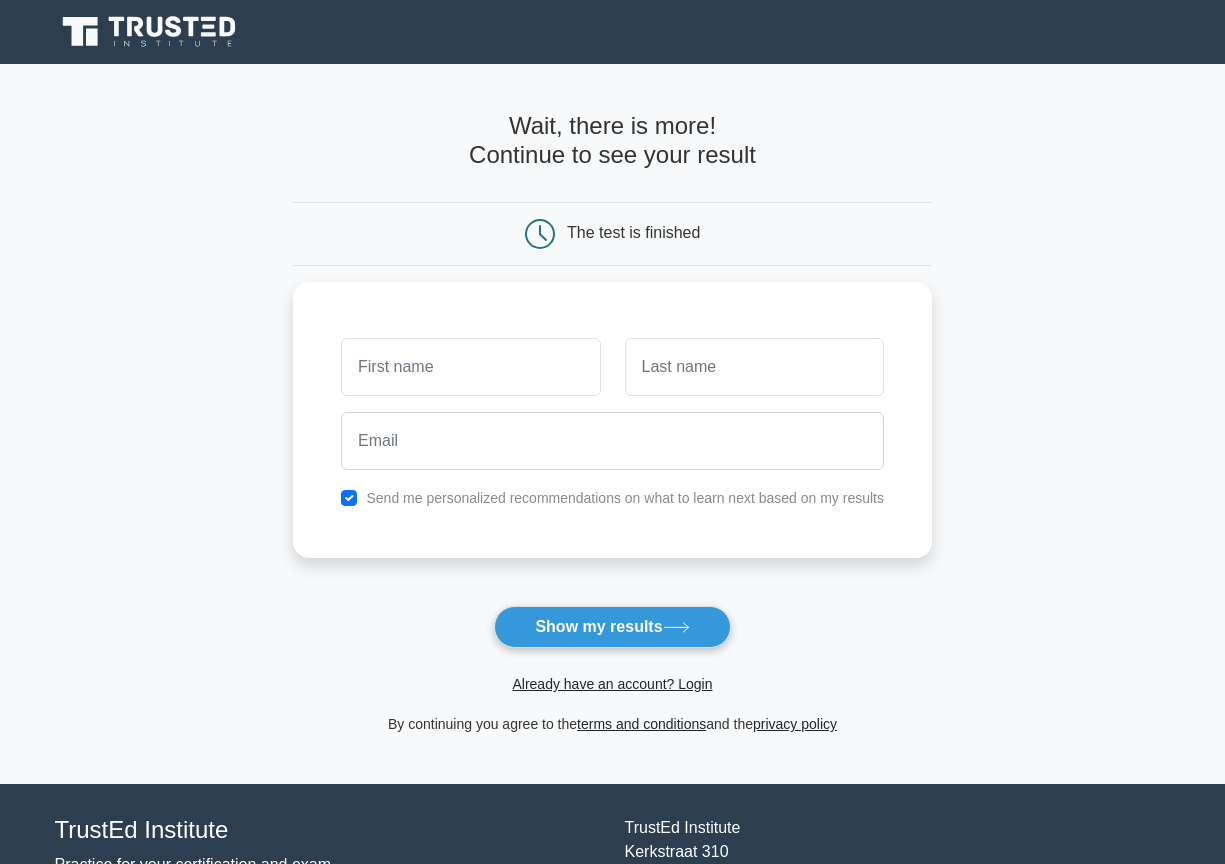 scroll, scrollTop: 0, scrollLeft: 0, axis: both 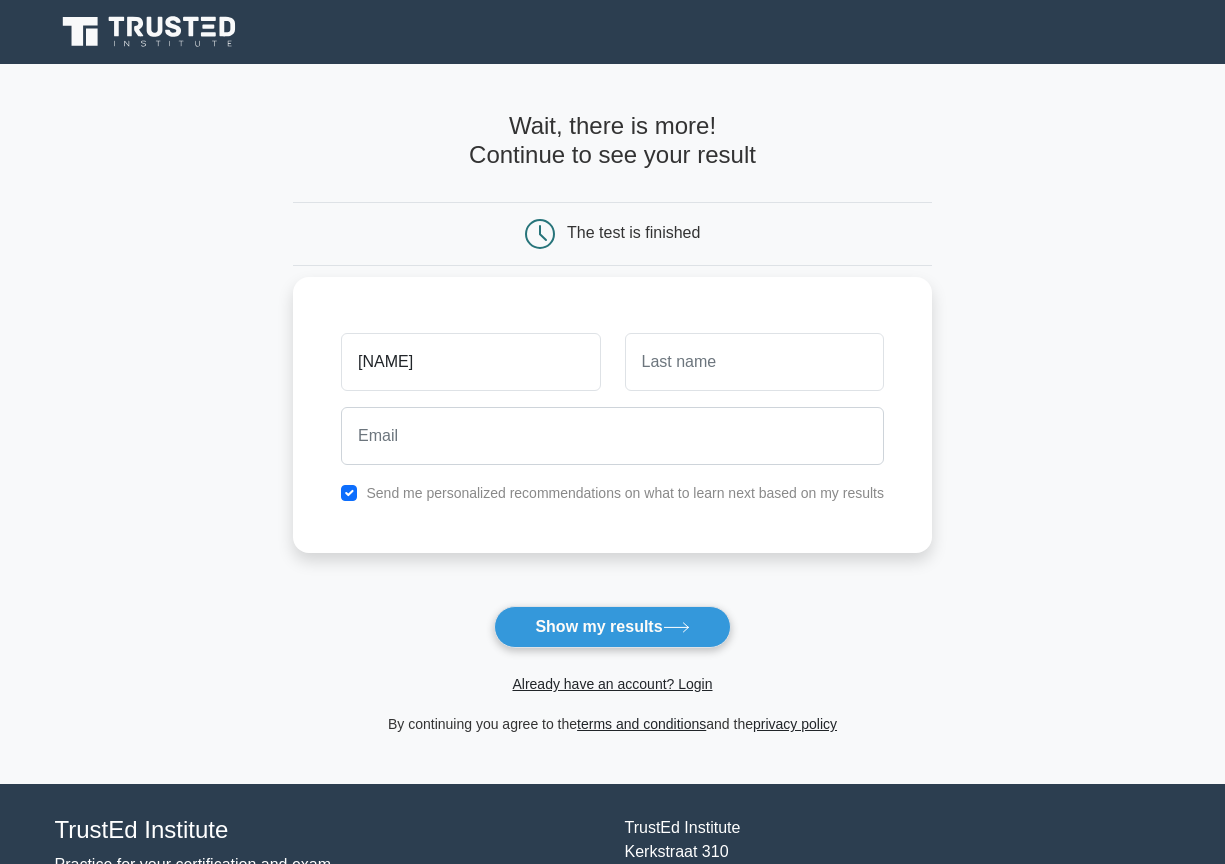 type on "[NAME]" 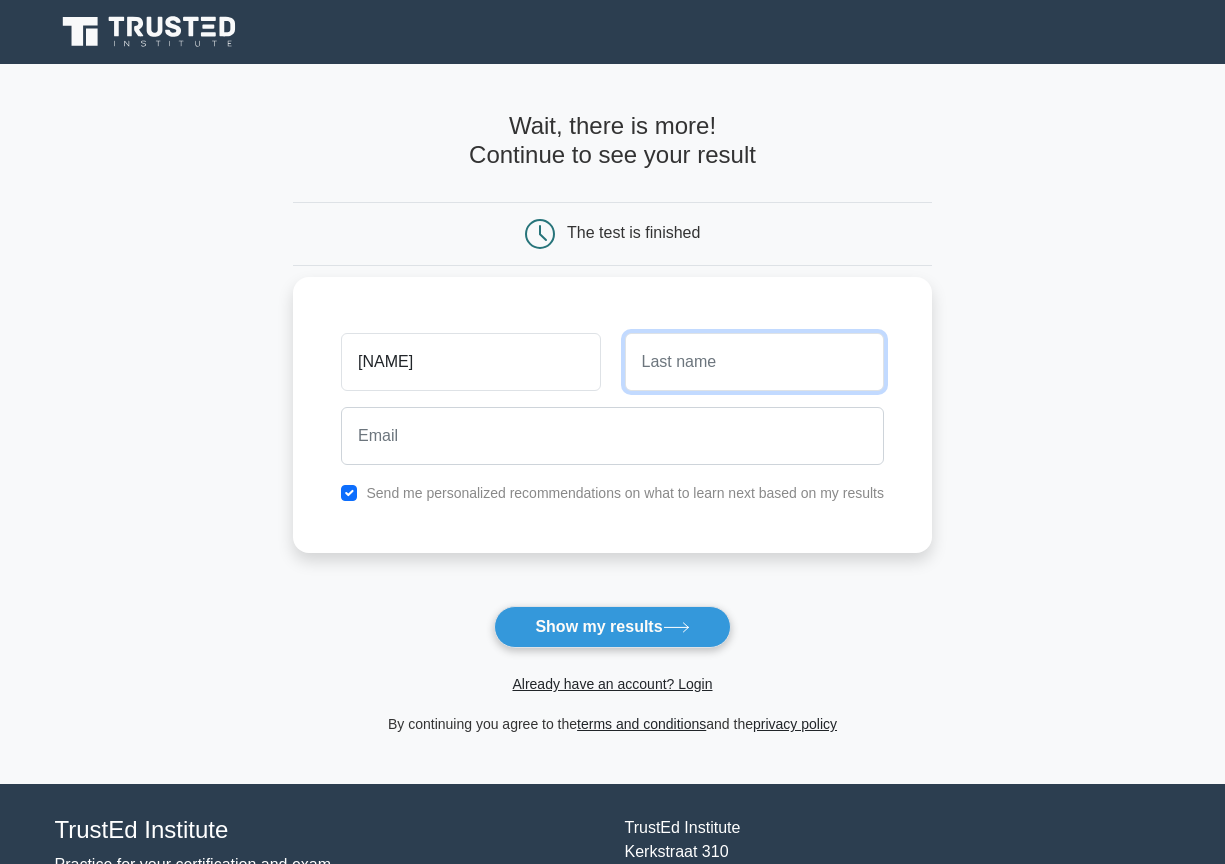 click at bounding box center (754, 362) 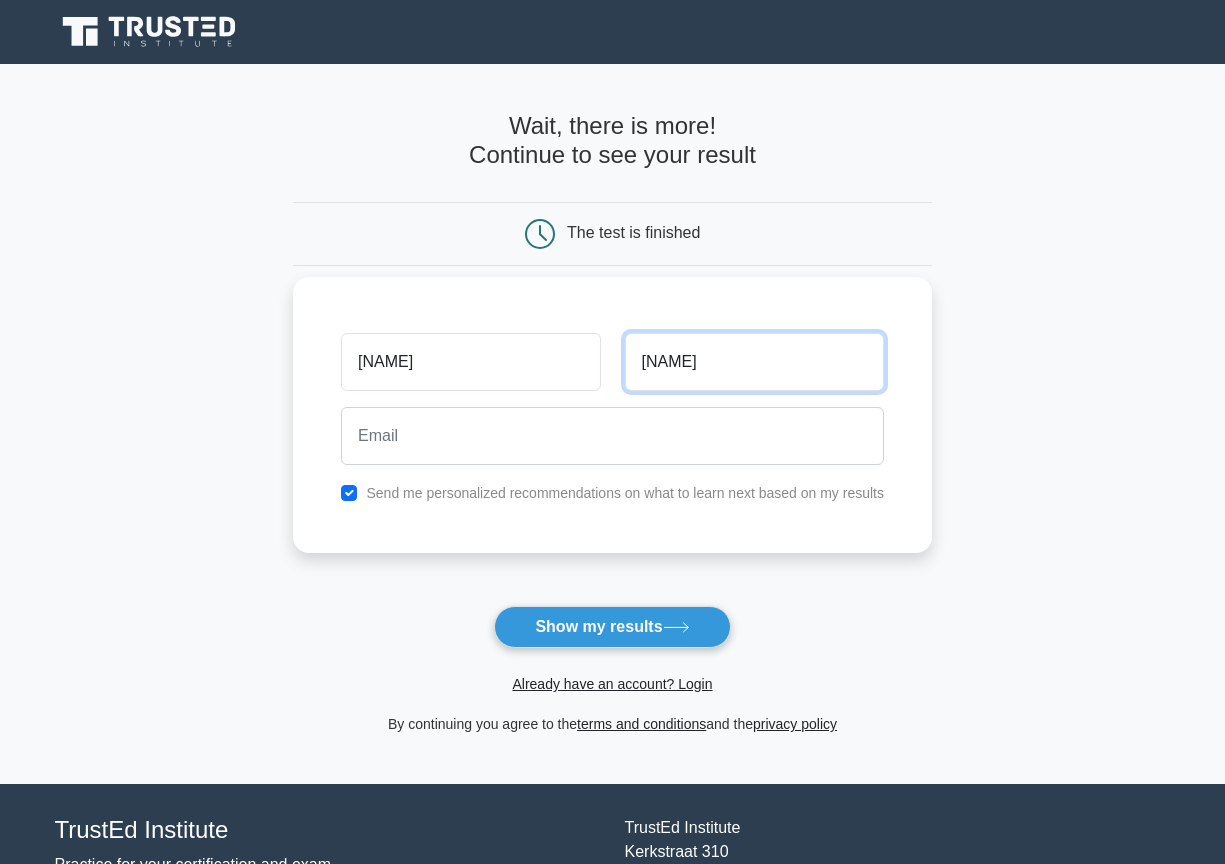 type on "[NAME]" 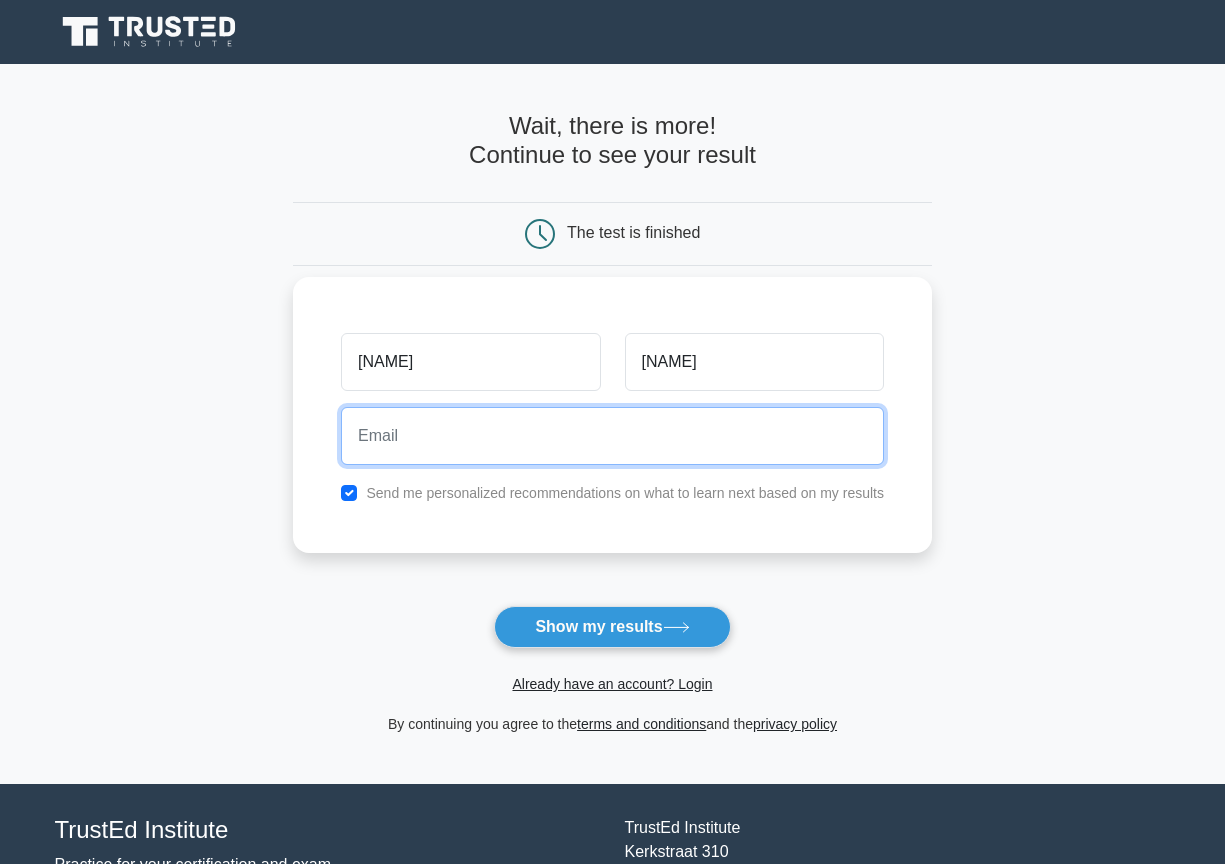 click at bounding box center [612, 436] 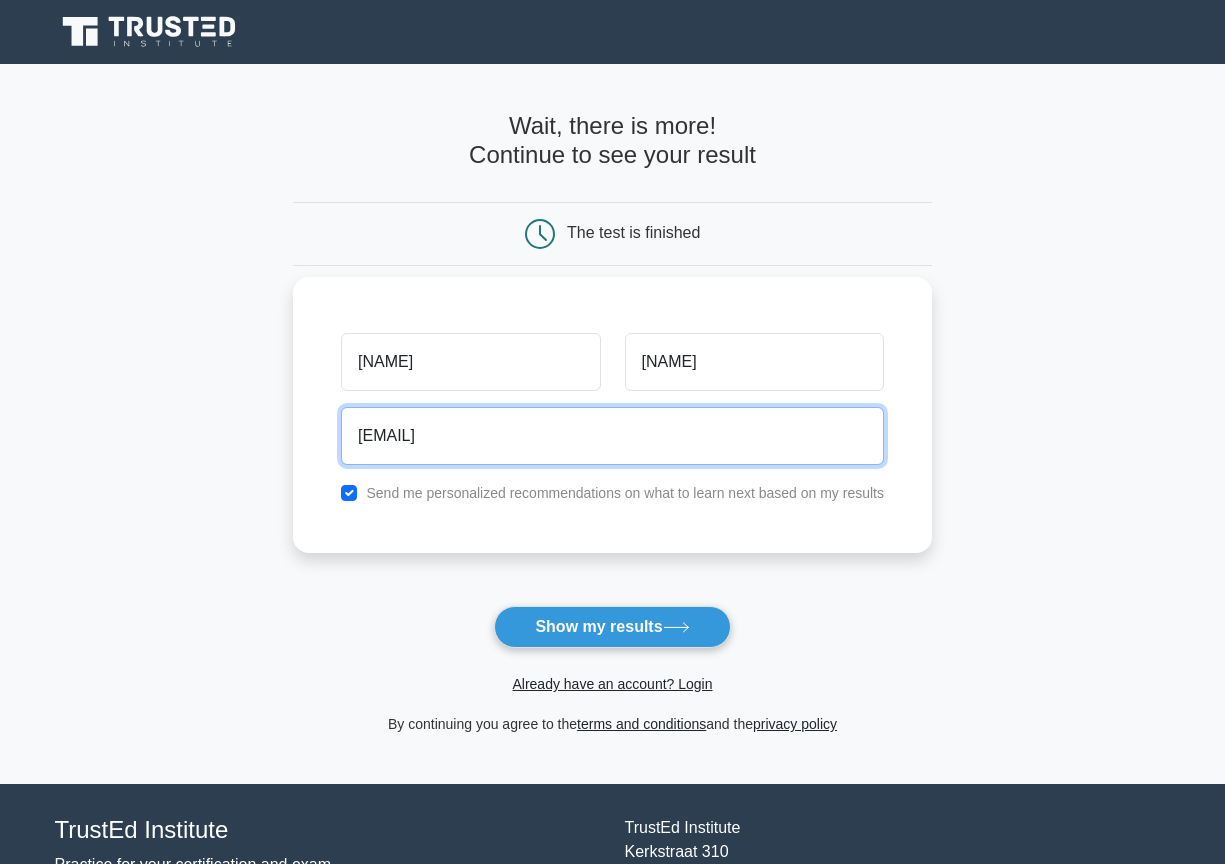 type on "[EMAIL]" 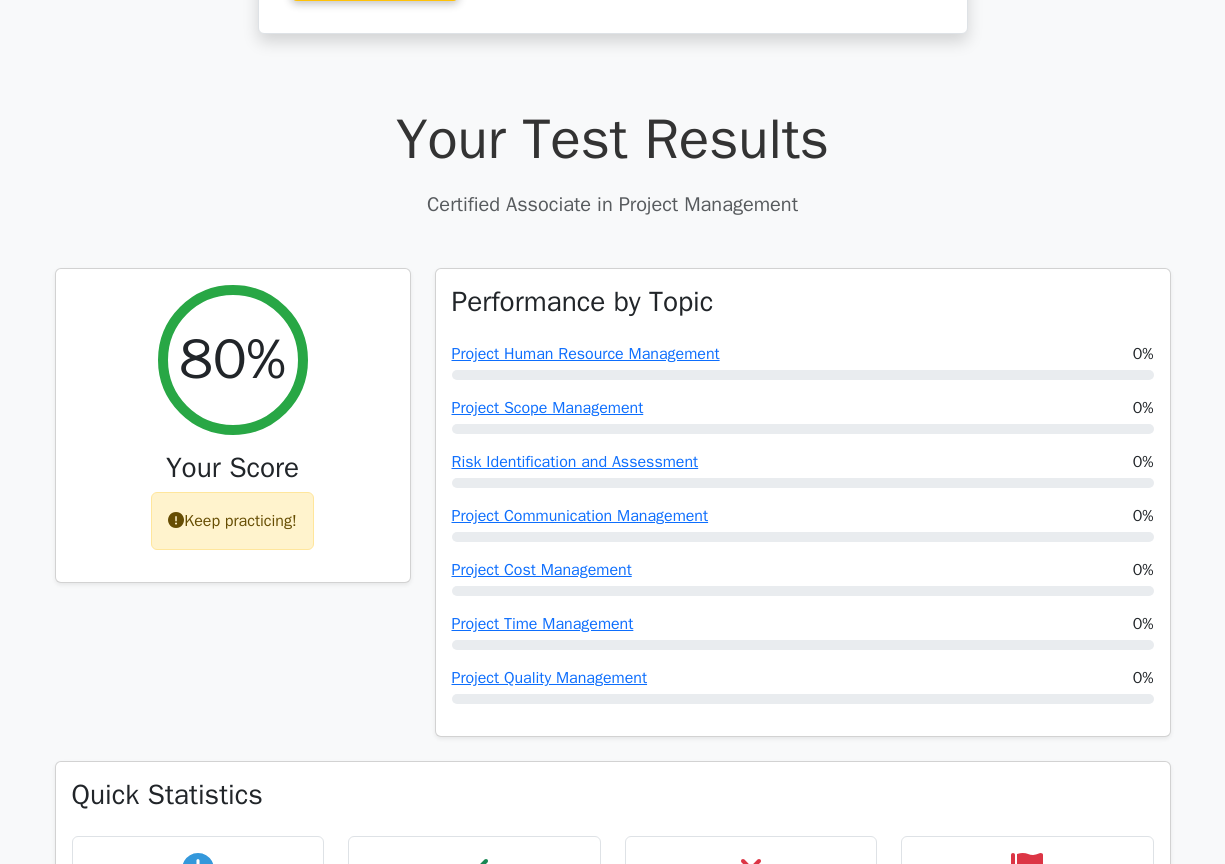 scroll, scrollTop: 0, scrollLeft: 0, axis: both 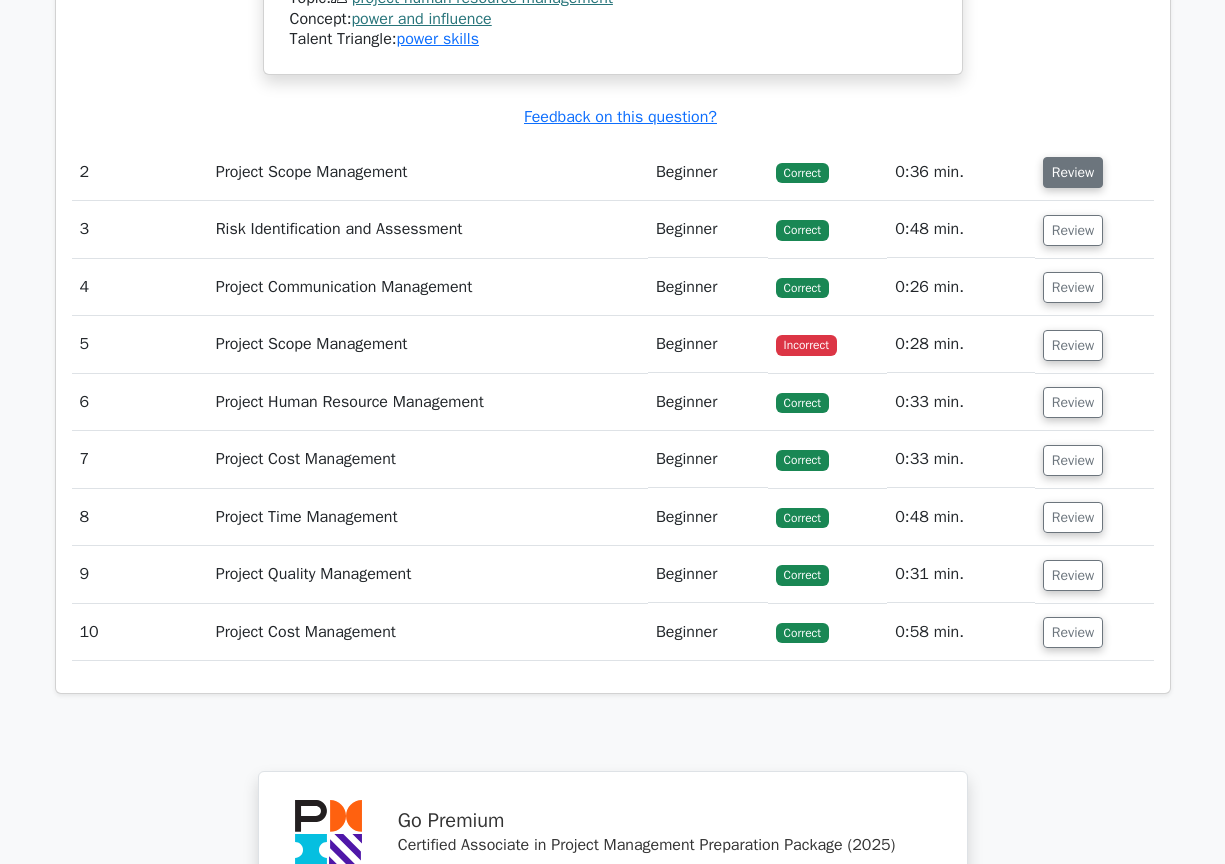 click on "Review" at bounding box center (1073, 172) 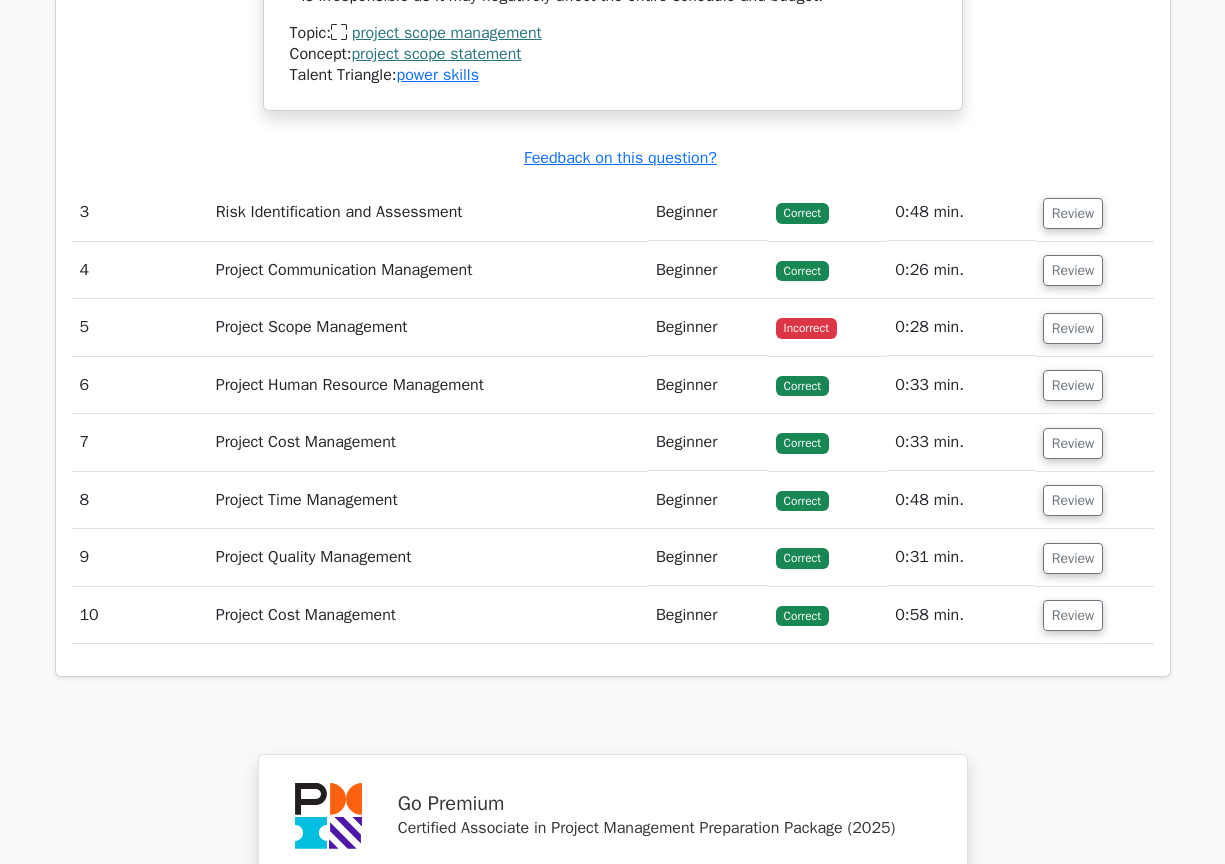 scroll, scrollTop: 3700, scrollLeft: 0, axis: vertical 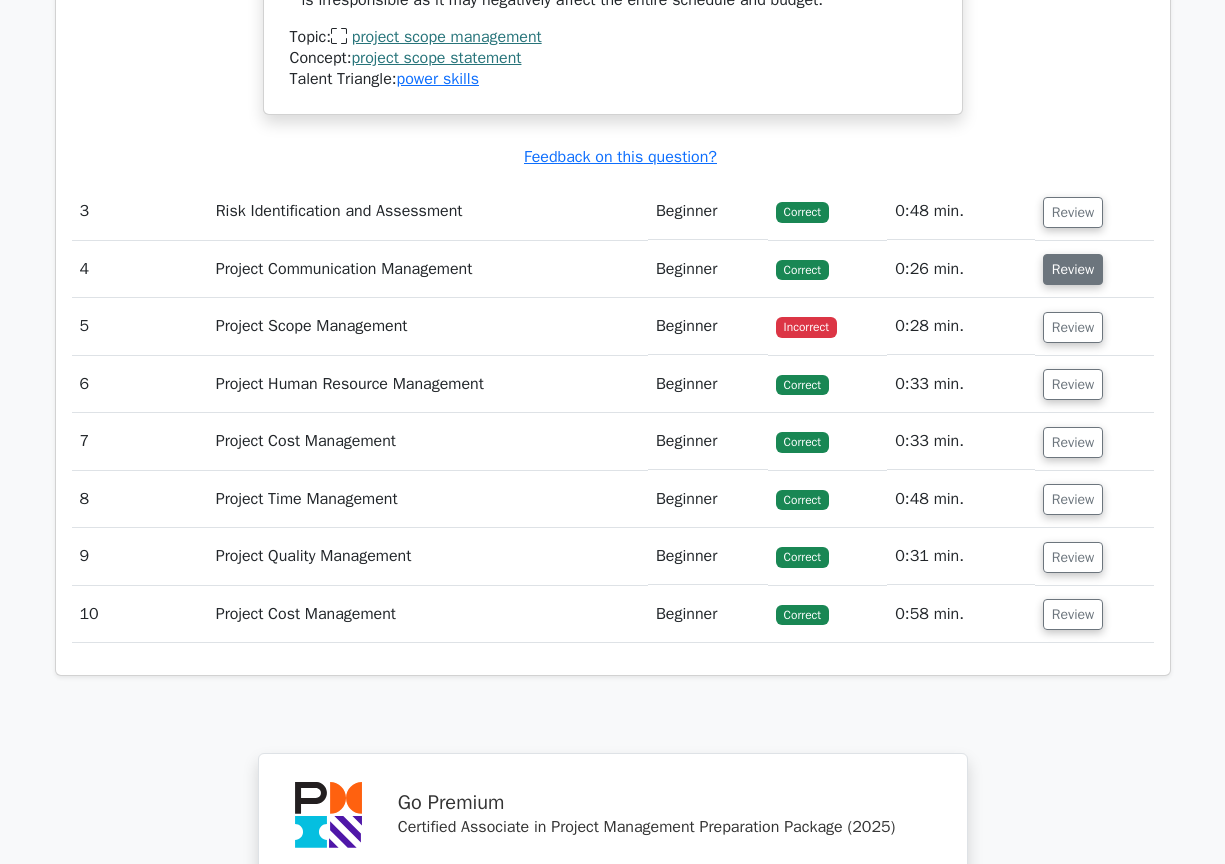 click on "Review" at bounding box center [1073, 269] 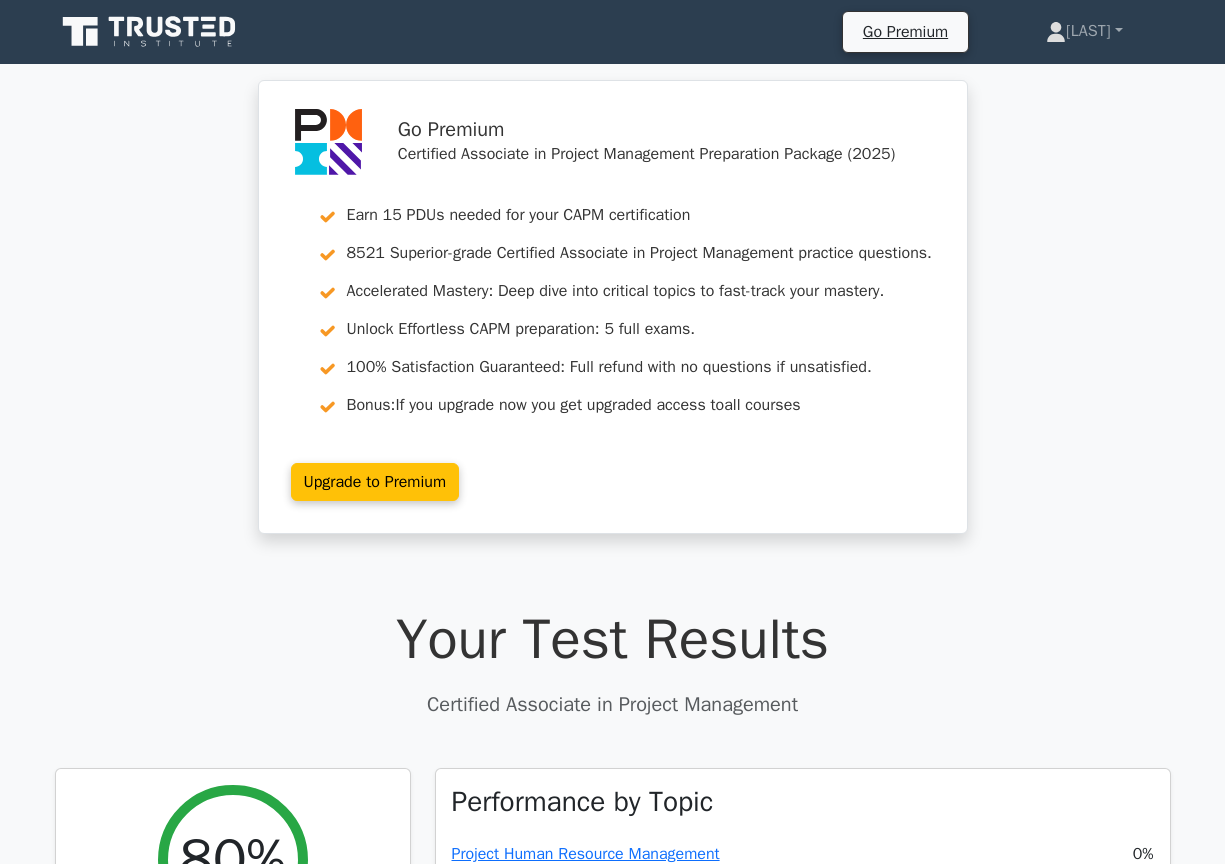 scroll, scrollTop: 0, scrollLeft: 0, axis: both 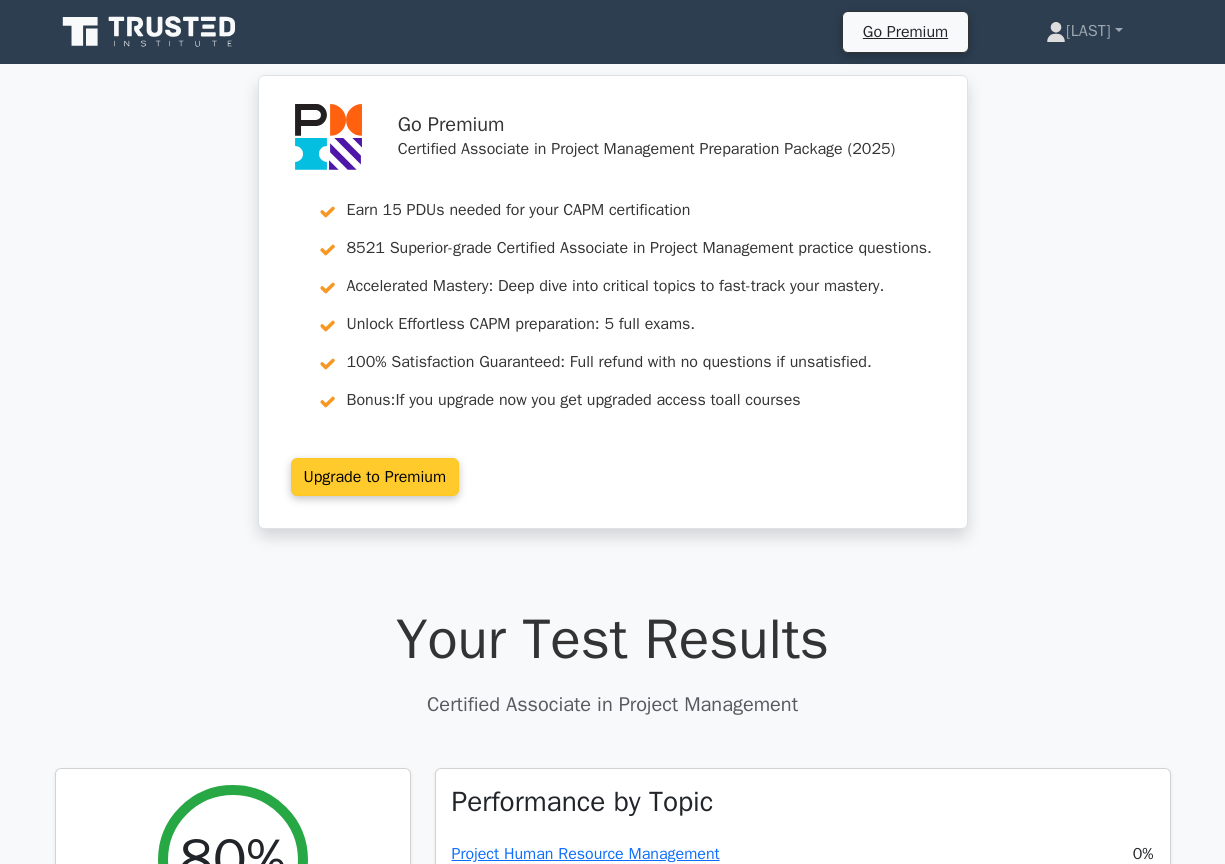 click on "Upgrade to Premium" at bounding box center [375, 477] 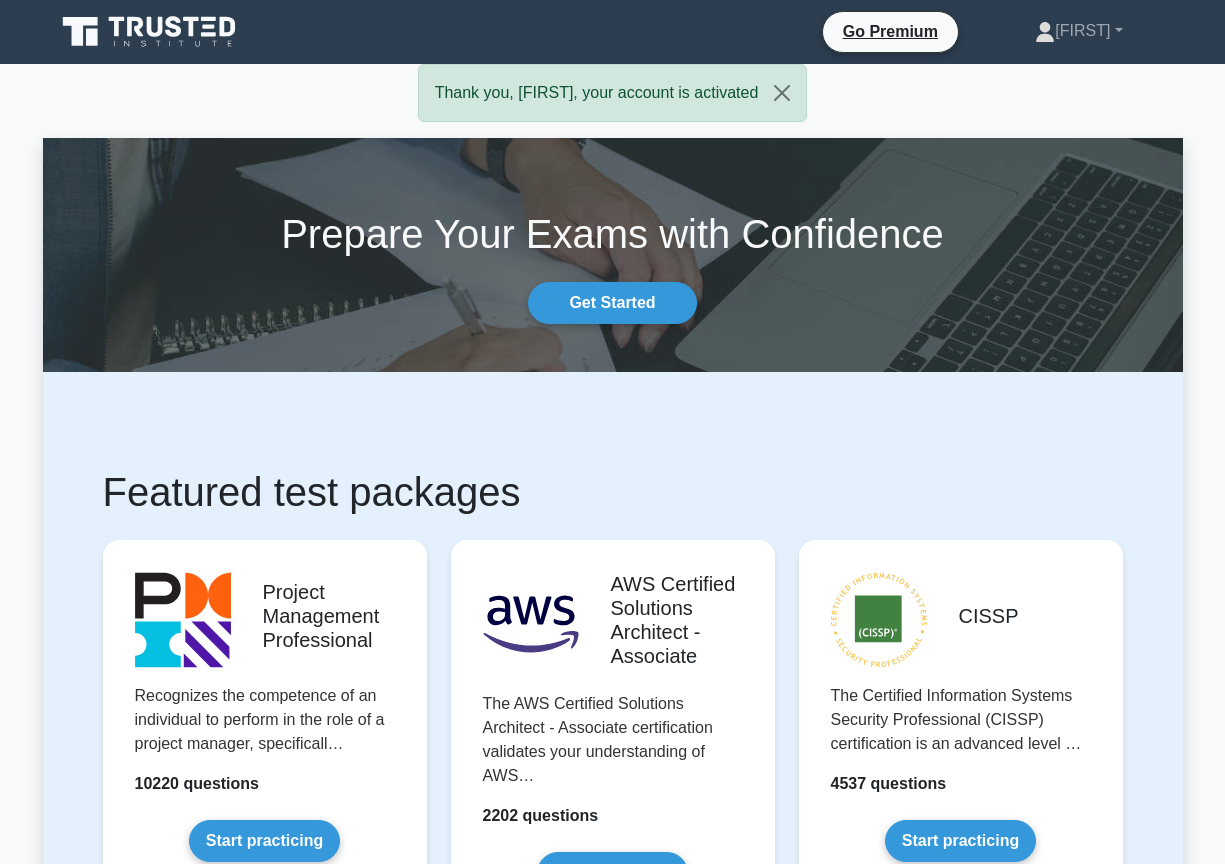 scroll, scrollTop: 0, scrollLeft: 0, axis: both 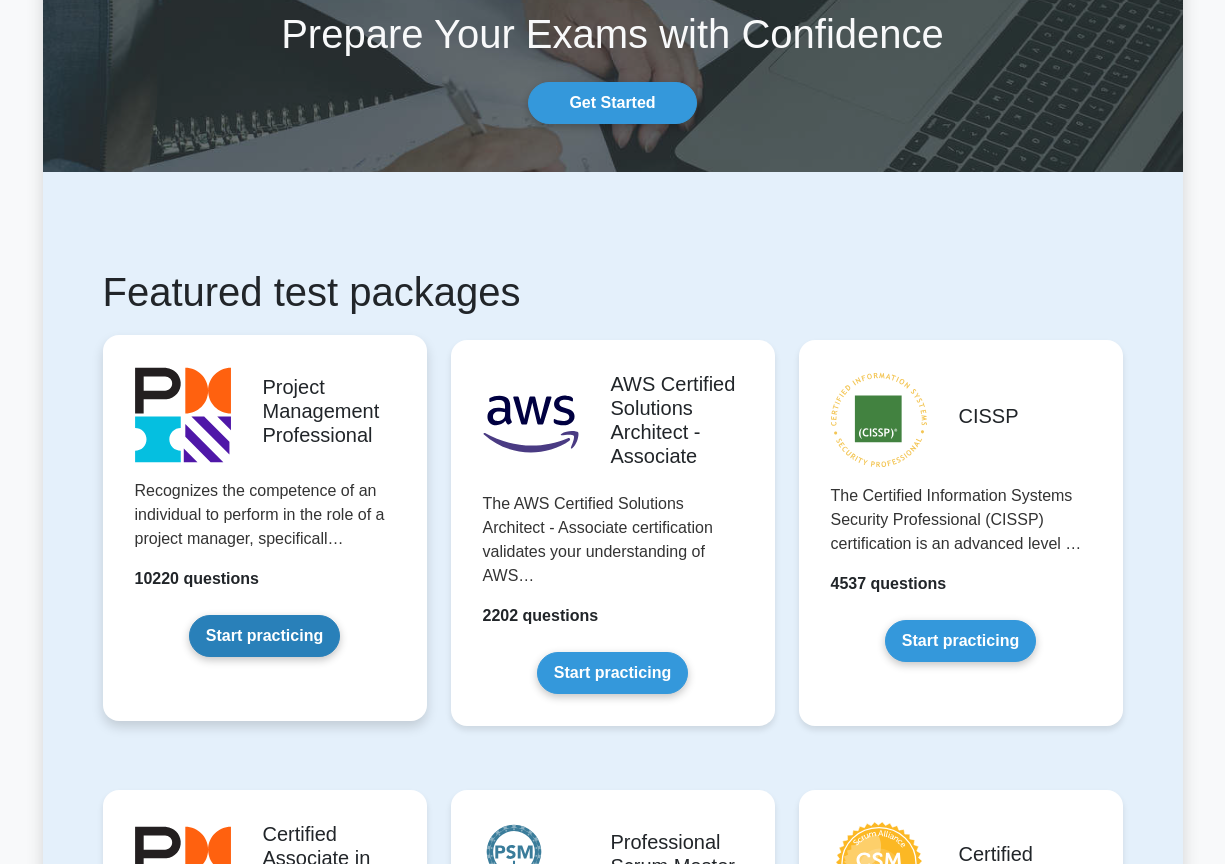 click on "Start practicing" at bounding box center [264, 636] 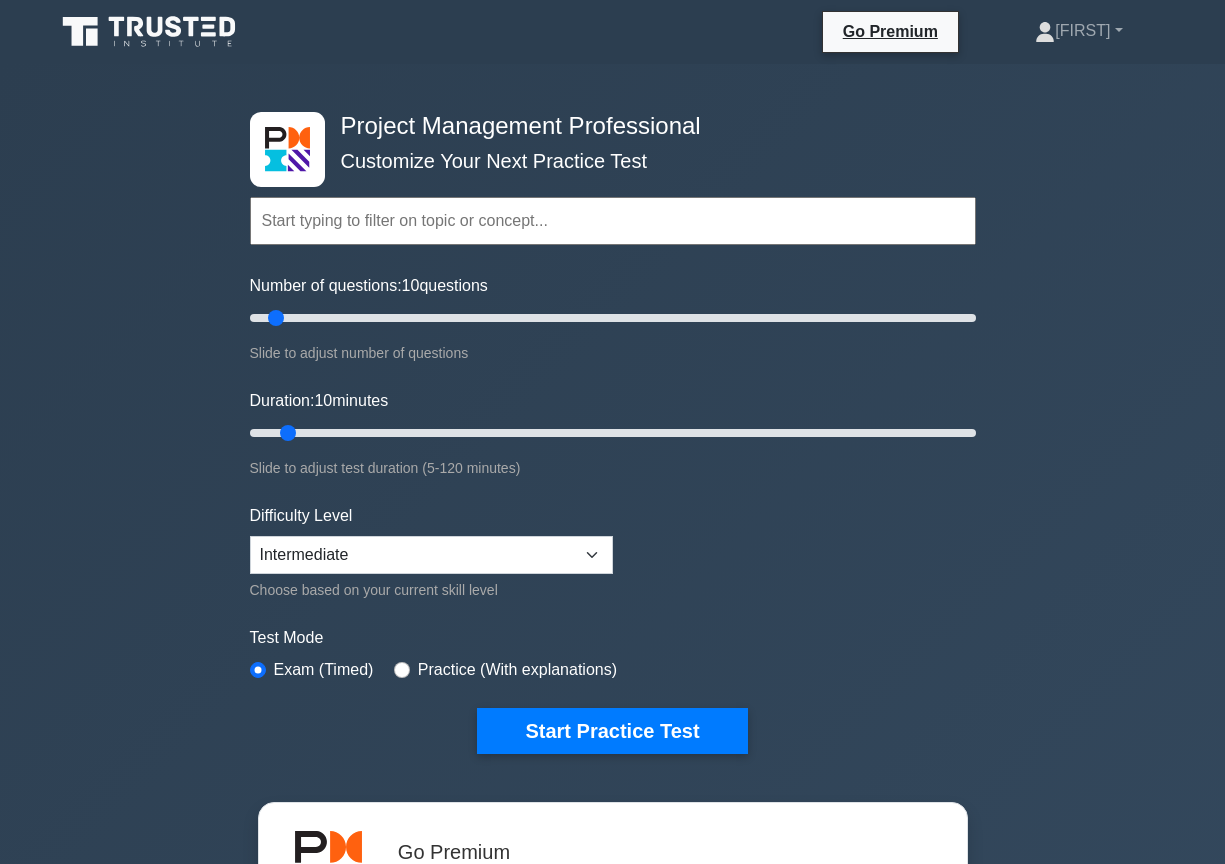 scroll, scrollTop: 0, scrollLeft: 0, axis: both 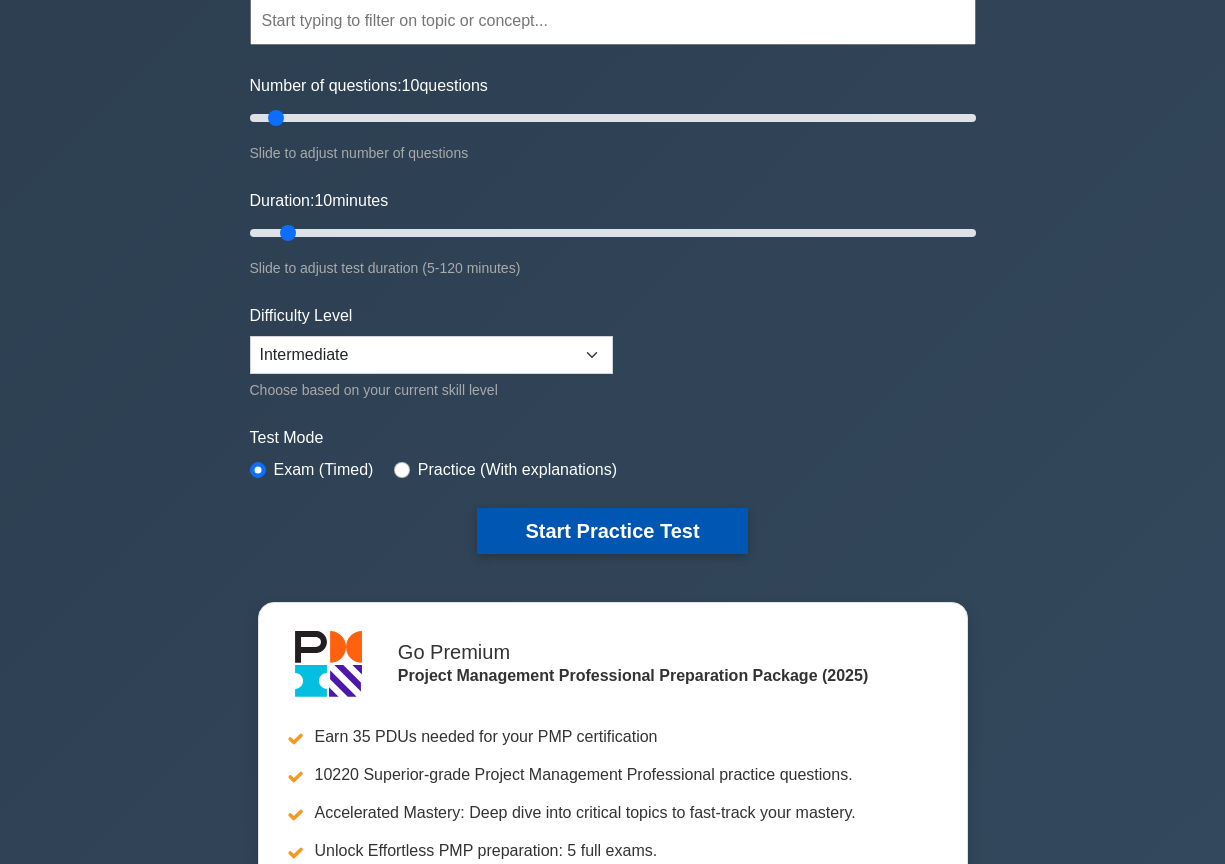 click on "Start Practice Test" at bounding box center [612, 531] 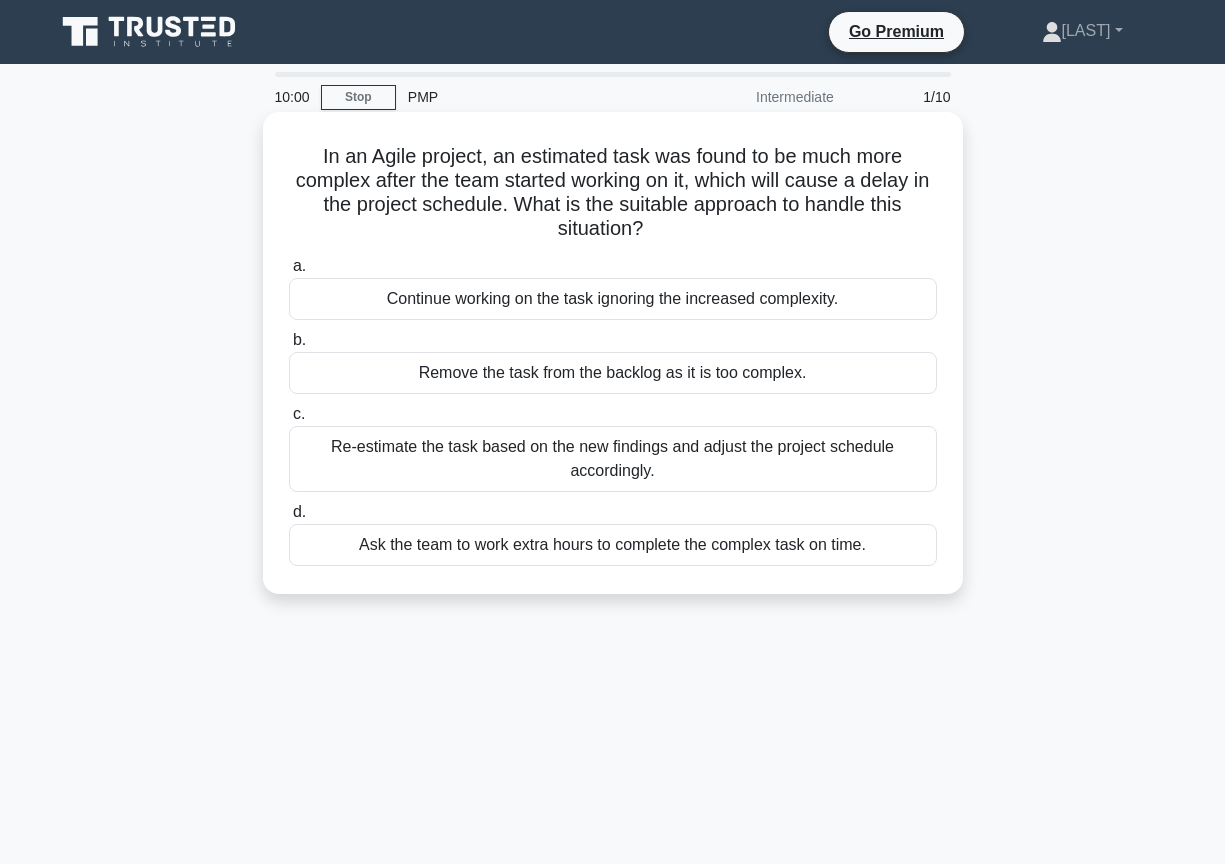 scroll, scrollTop: 0, scrollLeft: 0, axis: both 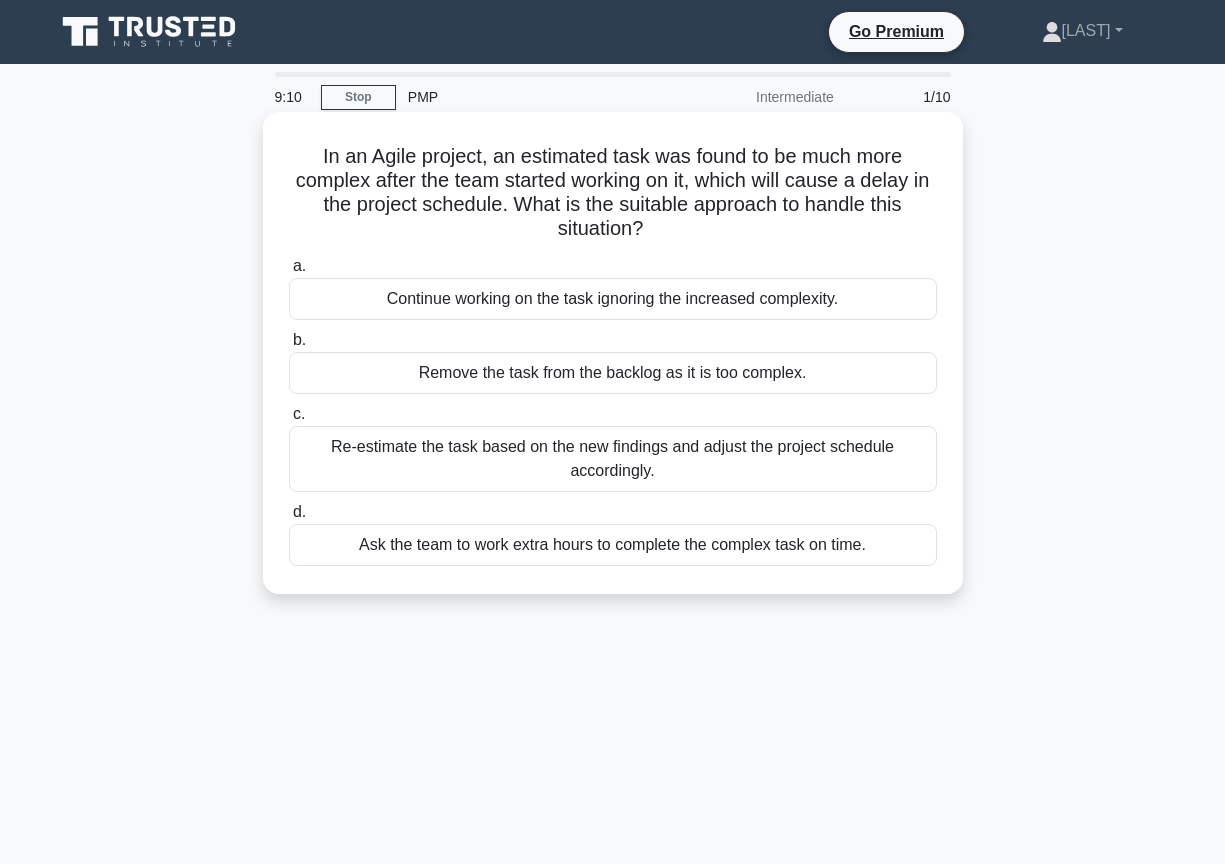 click on "Re-estimate the task based on the new findings and adjust the project schedule accordingly." at bounding box center [613, 459] 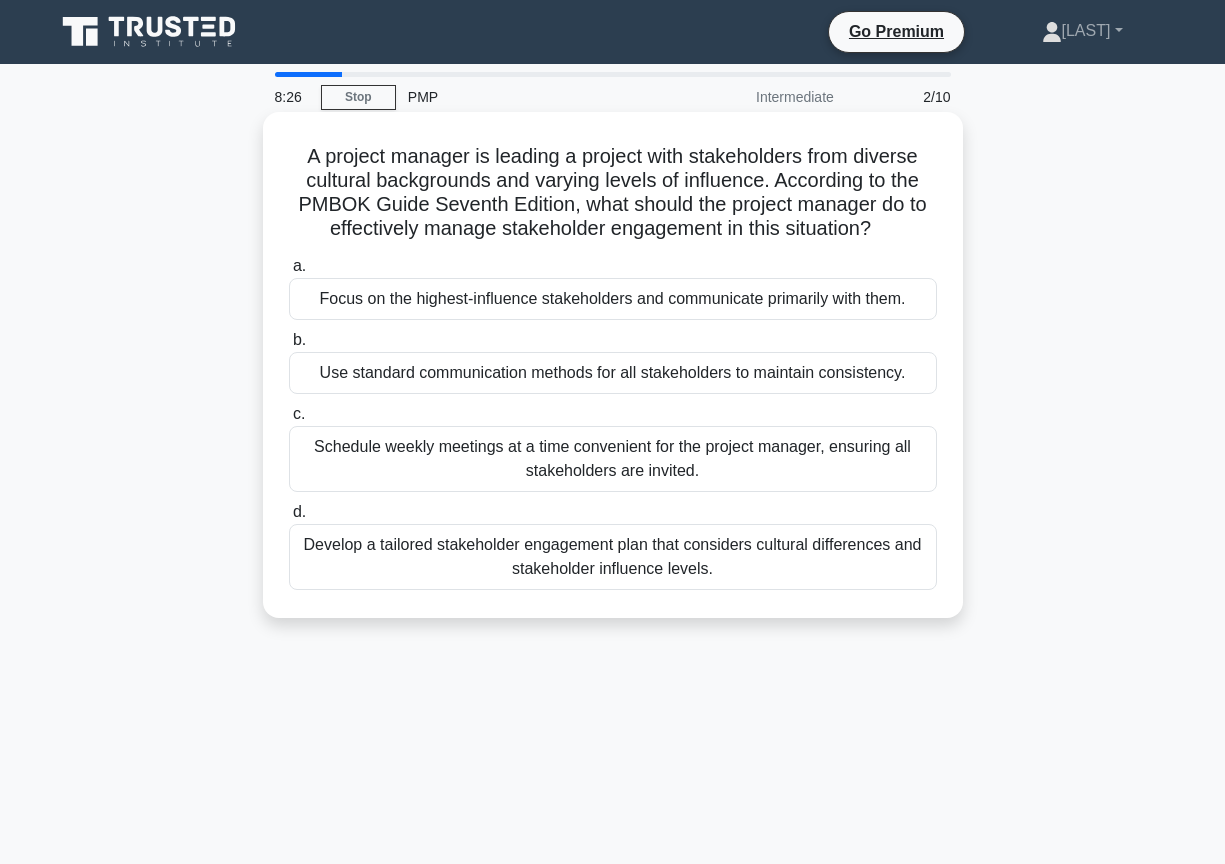 click on "Develop a tailored stakeholder engagement plan that considers cultural differences and stakeholder influence levels." at bounding box center [613, 557] 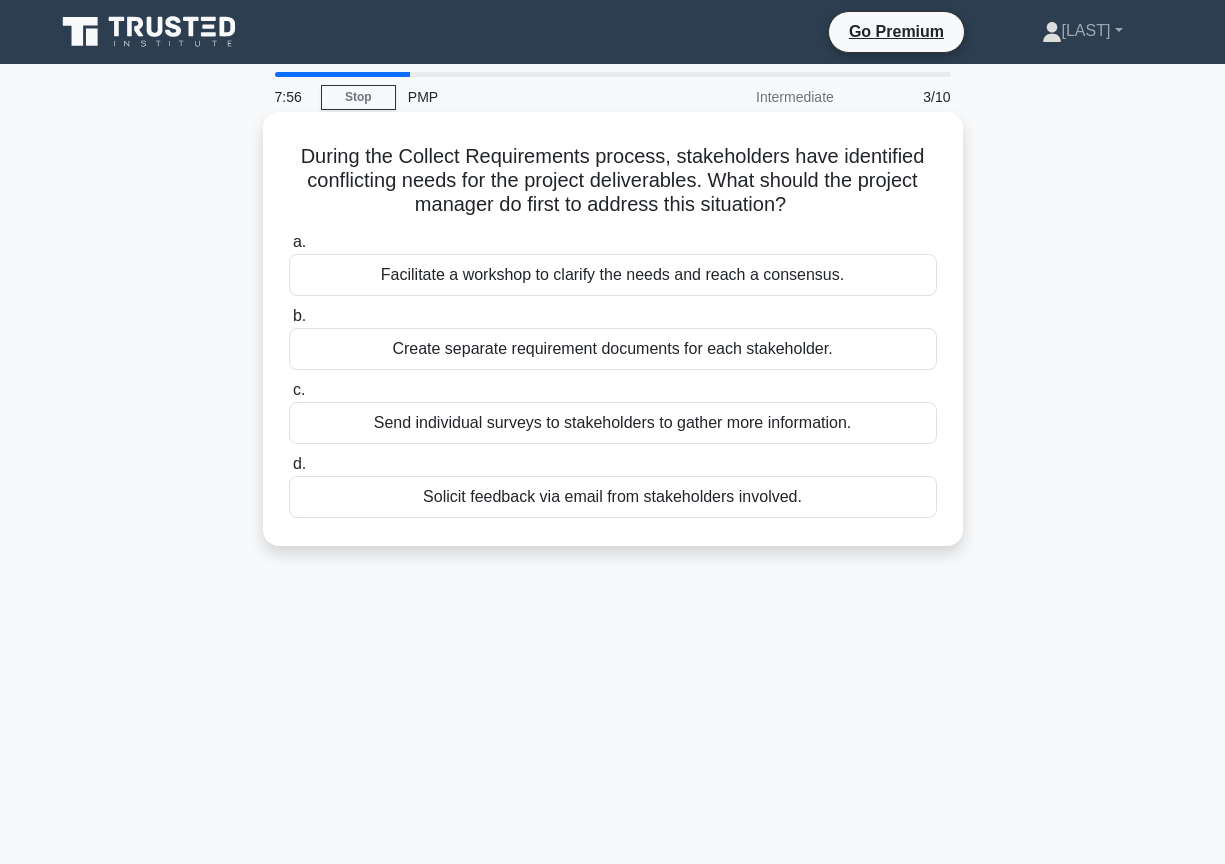 click on "Send individual surveys to stakeholders to gather more information." at bounding box center [613, 423] 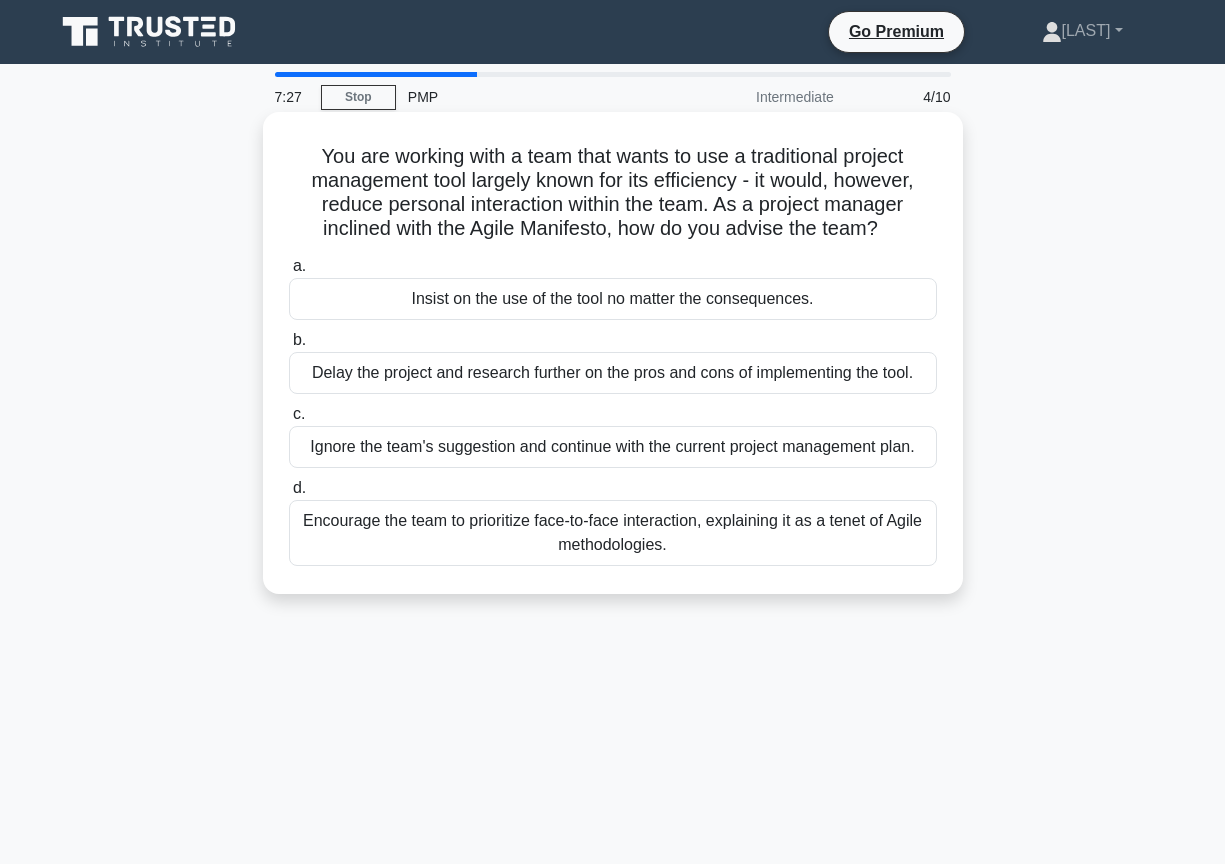 click on "Encourage the team to prioritize face-to-face interaction, explaining it as a tenet of Agile methodologies." at bounding box center [613, 533] 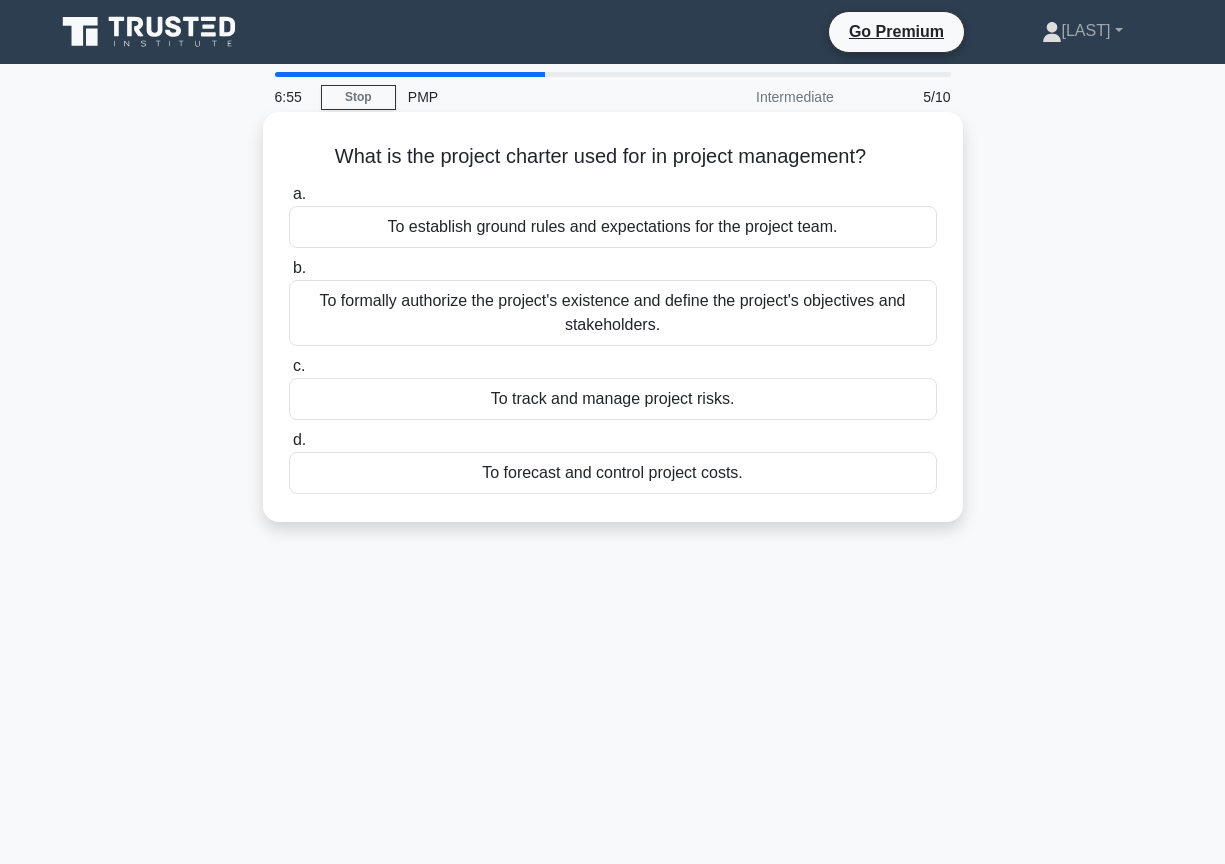 click on "What is the project charter used for in project management?
.spinner_0XTQ{transform-origin:center;animation:spinner_y6GP .75s linear infinite}@keyframes spinner_y6GP{100%{transform:rotate(360deg)}}" at bounding box center [613, 157] 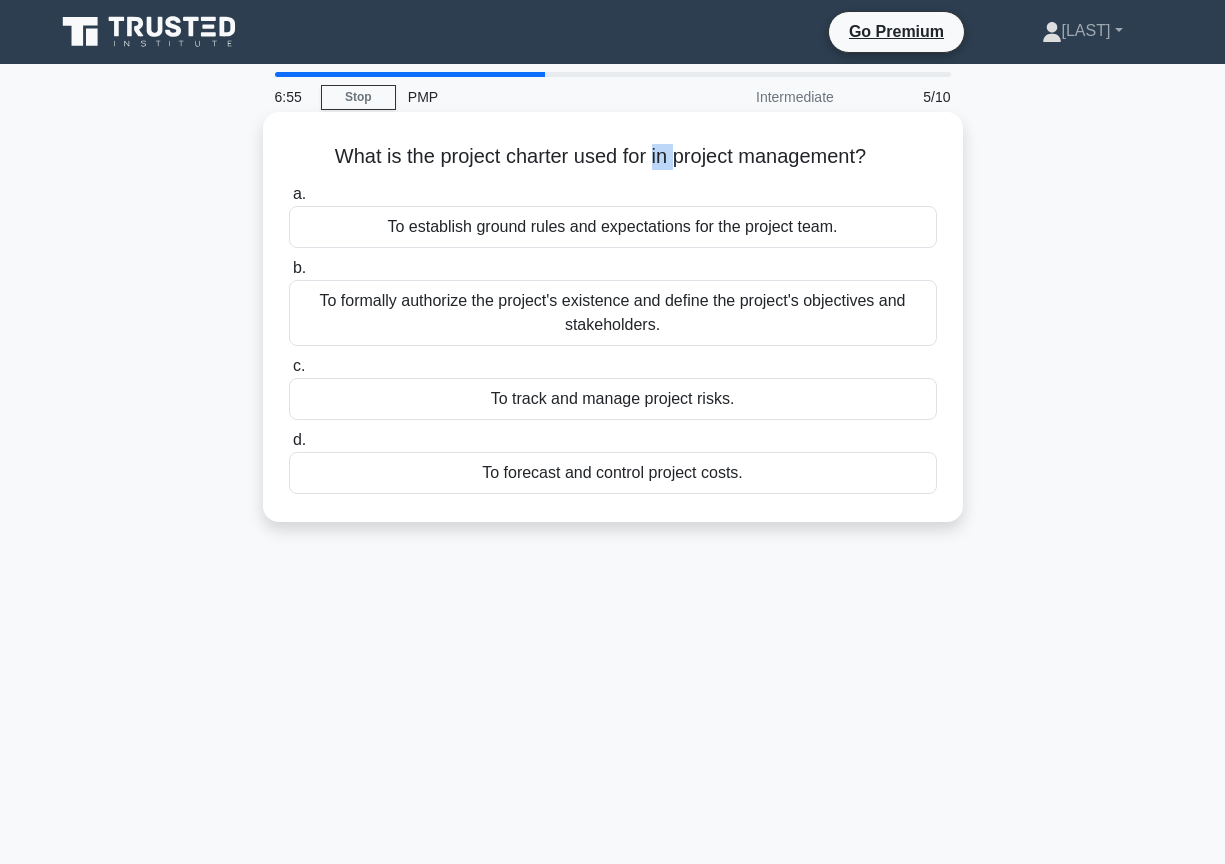 click on "What is the project charter used for in project management?
.spinner_0XTQ{transform-origin:center;animation:spinner_y6GP .75s linear infinite}@keyframes spinner_y6GP{100%{transform:rotate(360deg)}}" at bounding box center [613, 157] 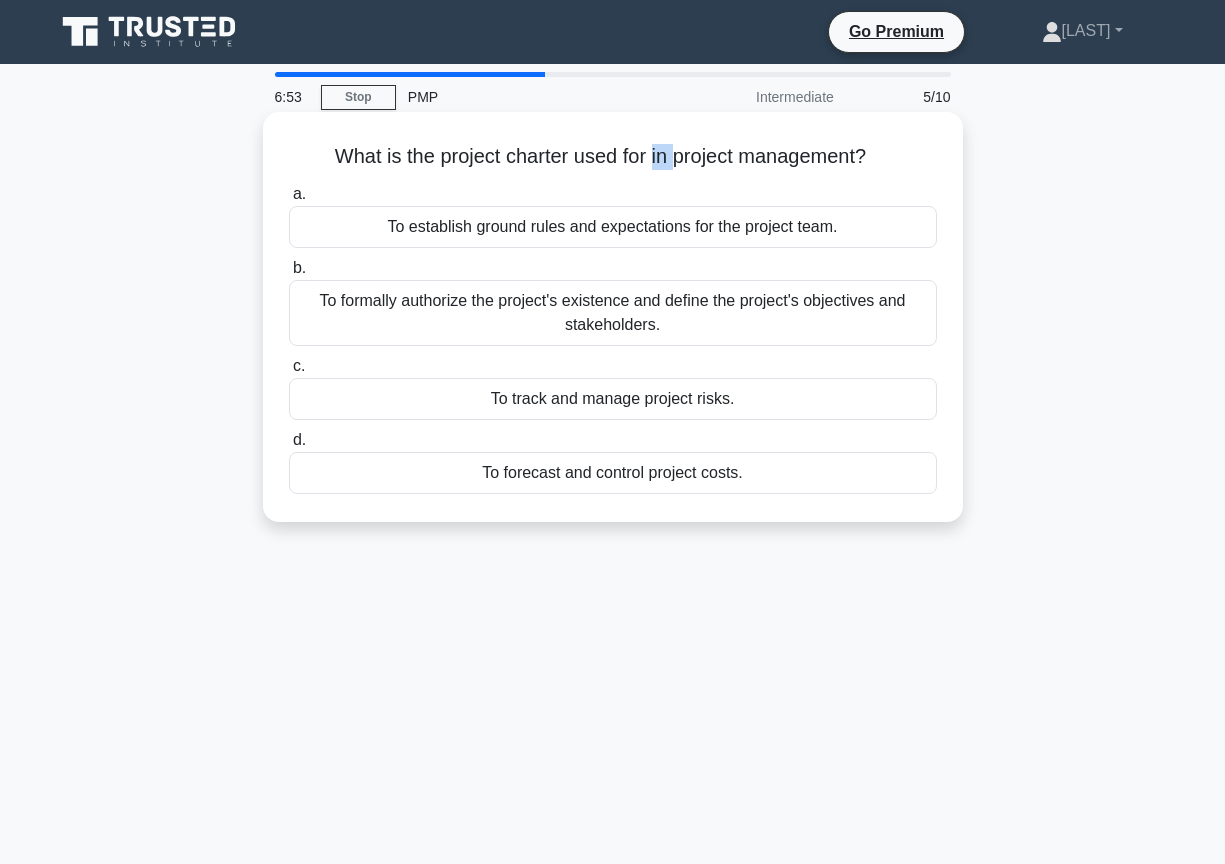 copy on "What is the project charter used for in project management?" 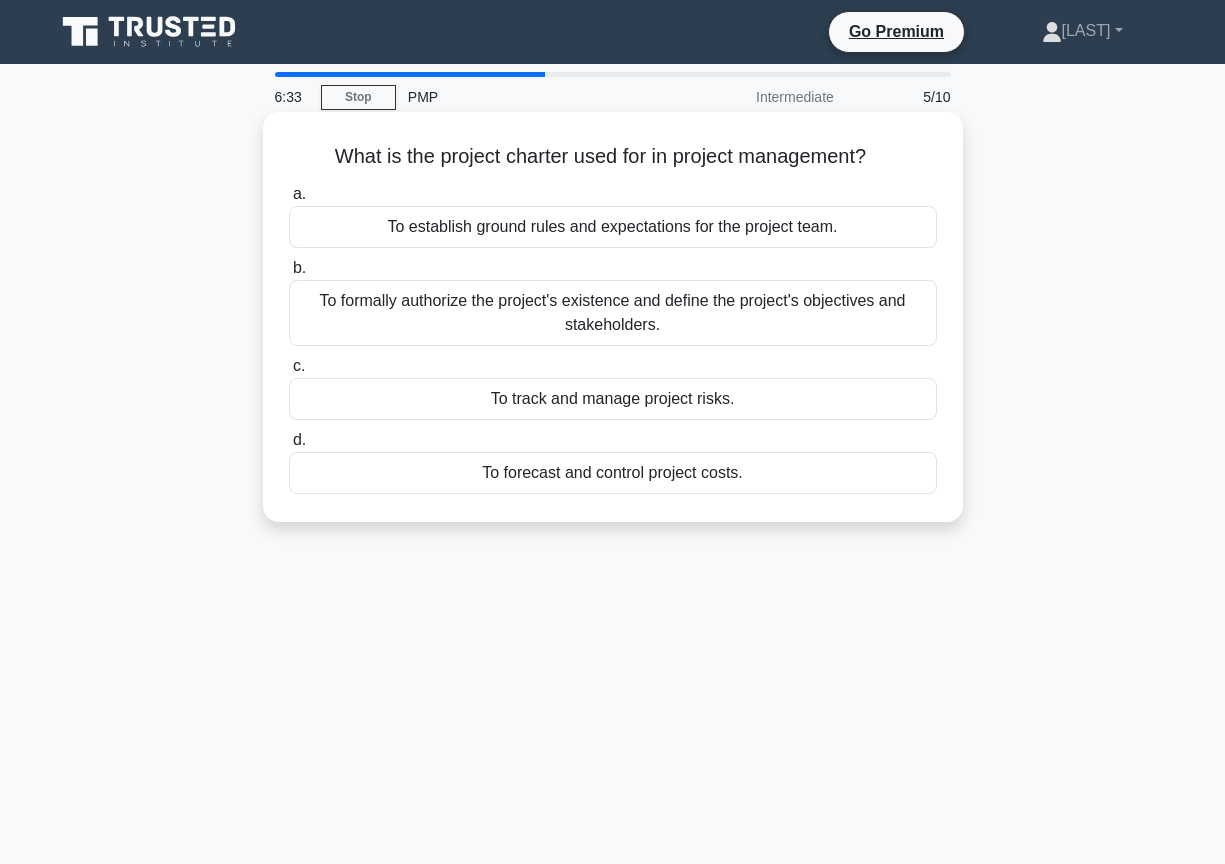 click on "To formally authorize the project's existence and define the project's objectives and stakeholders." at bounding box center [613, 313] 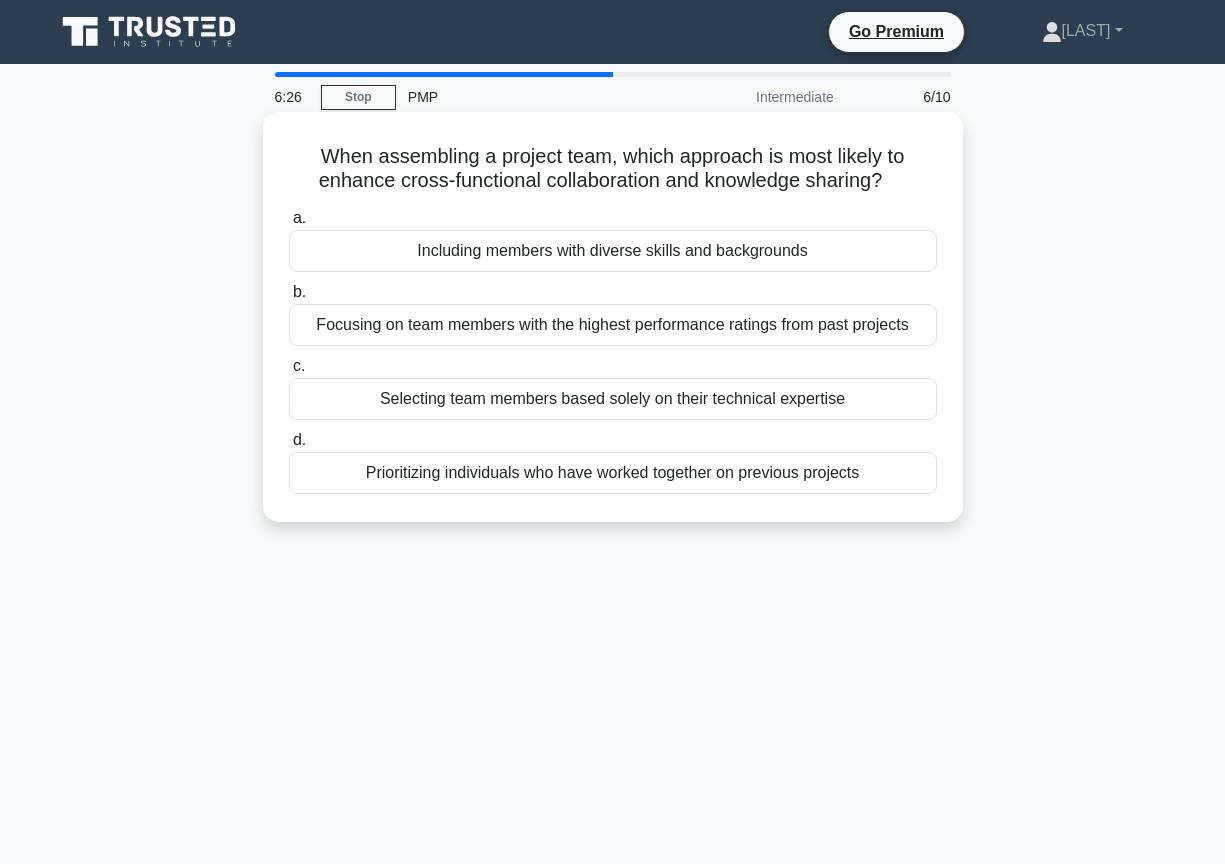 click on "When assembling a project team, which approach is most likely to enhance cross-functional collaboration and knowledge sharing?
.spinner_0XTQ{transform-origin:center;animation:spinner_y6GP .75s linear infinite}@keyframes spinner_y6GP{100%{transform:rotate(360deg)}}" at bounding box center [613, 169] 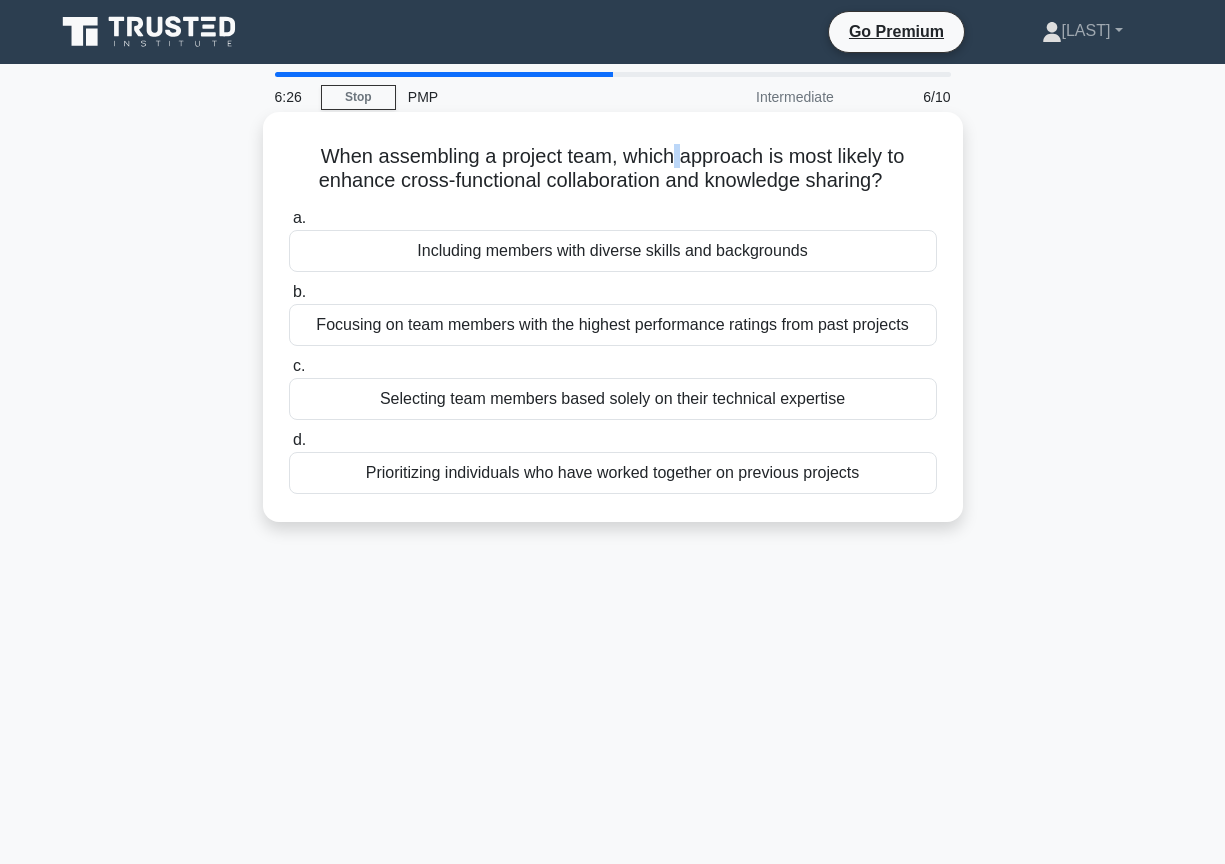 click on "When assembling a project team, which approach is most likely to enhance cross-functional collaboration and knowledge sharing?
.spinner_0XTQ{transform-origin:center;animation:spinner_y6GP .75s linear infinite}@keyframes spinner_y6GP{100%{transform:rotate(360deg)}}" at bounding box center [613, 169] 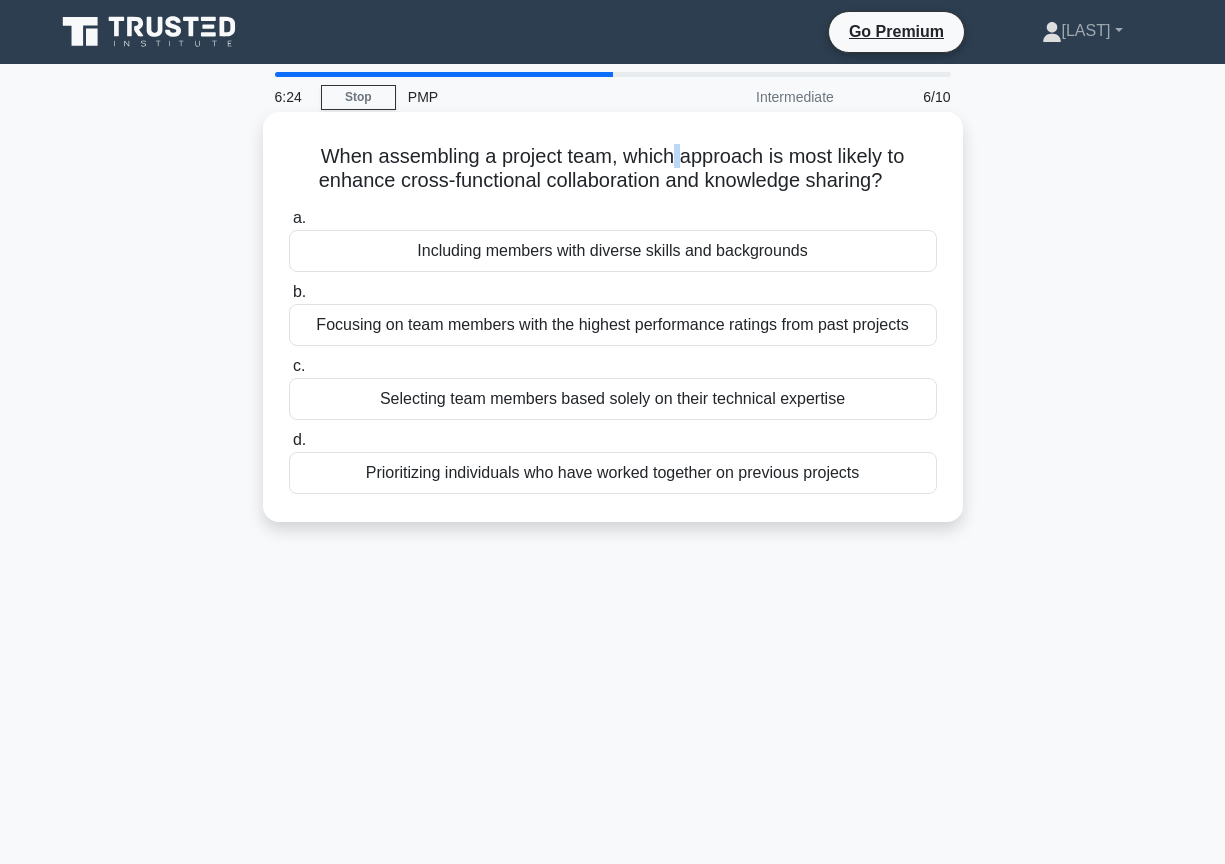 copy on "When assembling a project team, which approach is most likely to enhance cross-functional collaboration and knowledge sharing?" 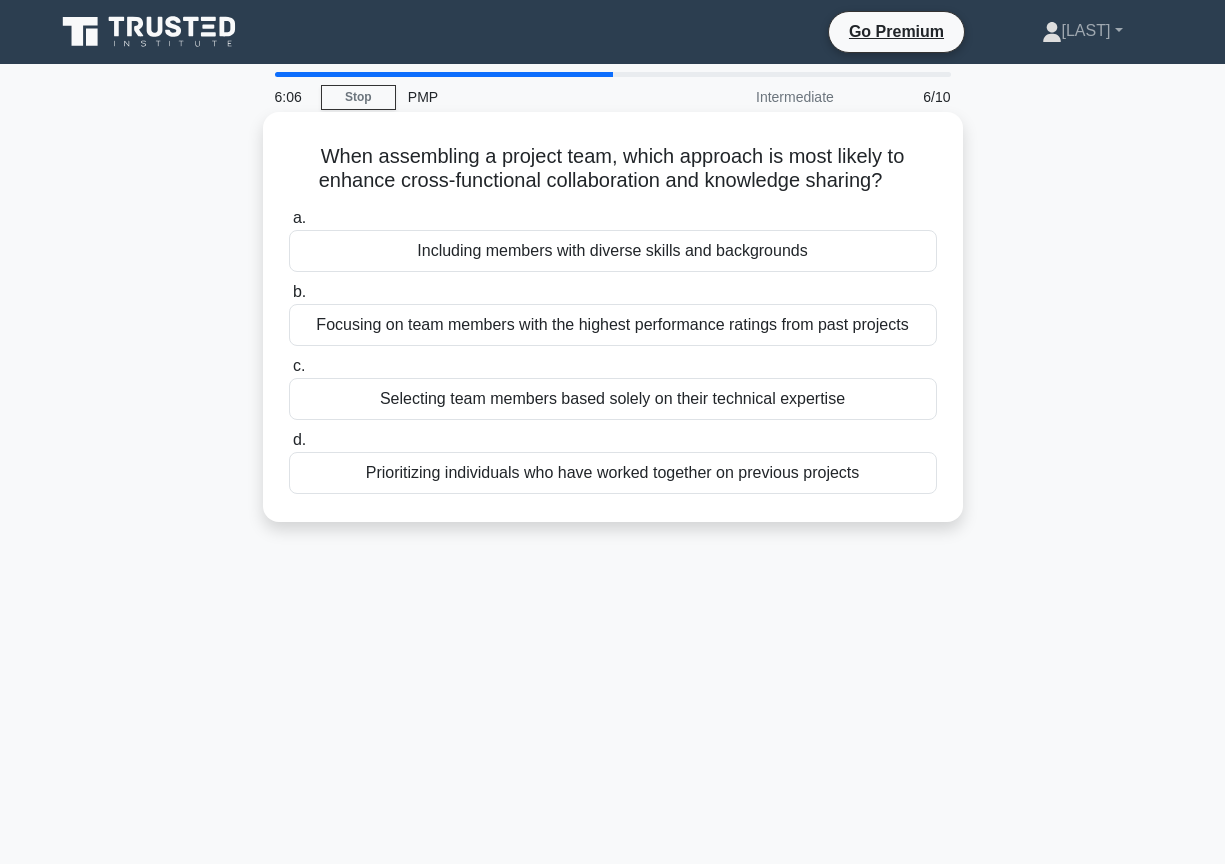 click on "a.
Including members with diverse skills and backgrounds" at bounding box center [613, 239] 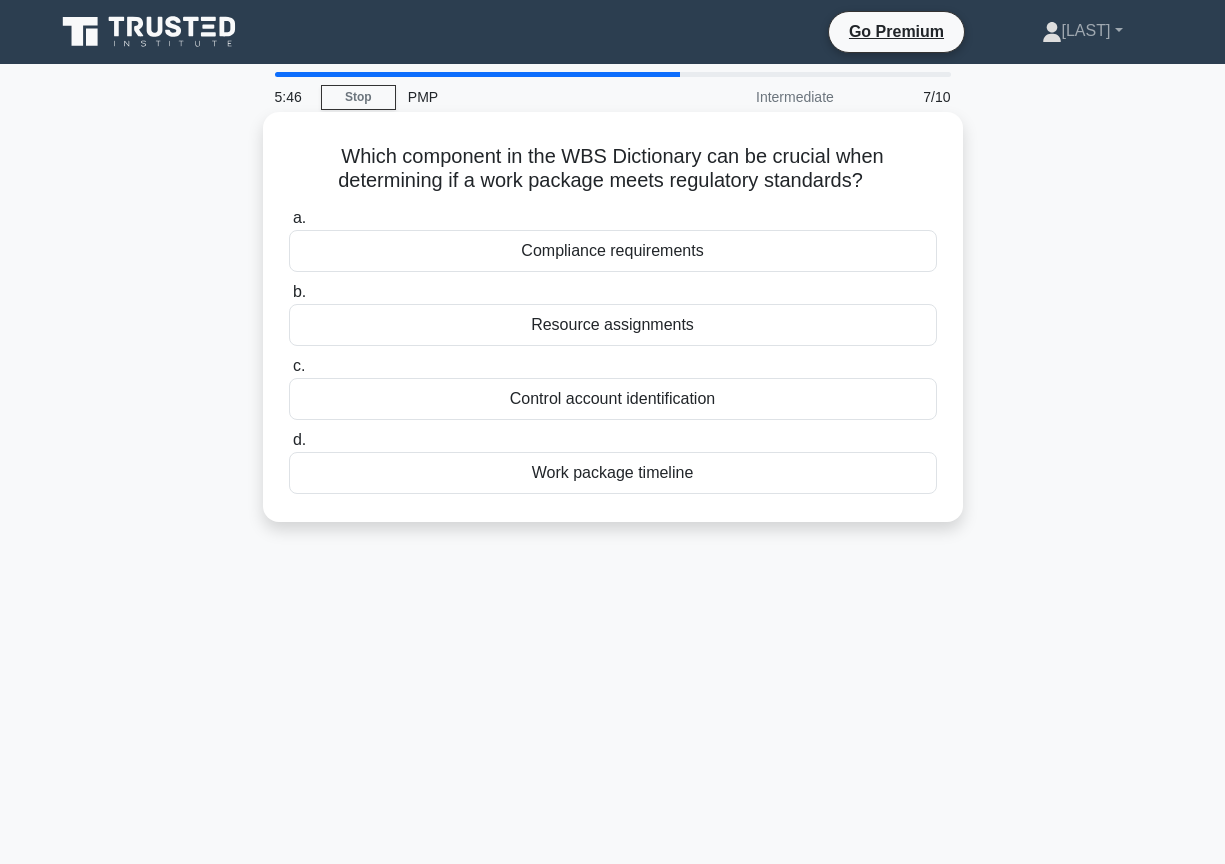 click on "Which component in the WBS Dictionary can be crucial when determining if a work package meets regulatory standards?
.spinner_0XTQ{transform-origin:center;animation:spinner_y6GP .75s linear infinite}@keyframes spinner_y6GP{100%{transform:rotate(360deg)}}" at bounding box center (613, 169) 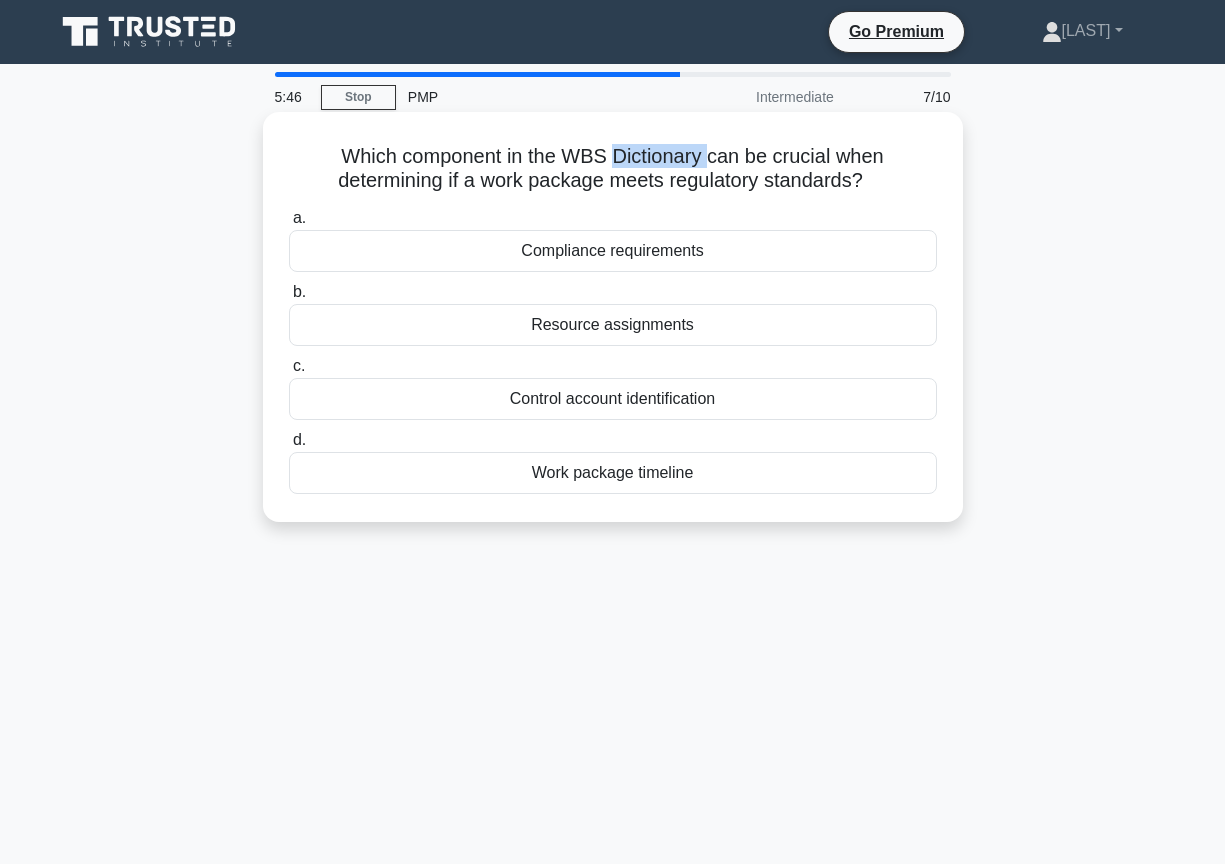 click on "Which component in the WBS Dictionary can be crucial when determining if a work package meets regulatory standards?
.spinner_0XTQ{transform-origin:center;animation:spinner_y6GP .75s linear infinite}@keyframes spinner_y6GP{100%{transform:rotate(360deg)}}" at bounding box center (613, 169) 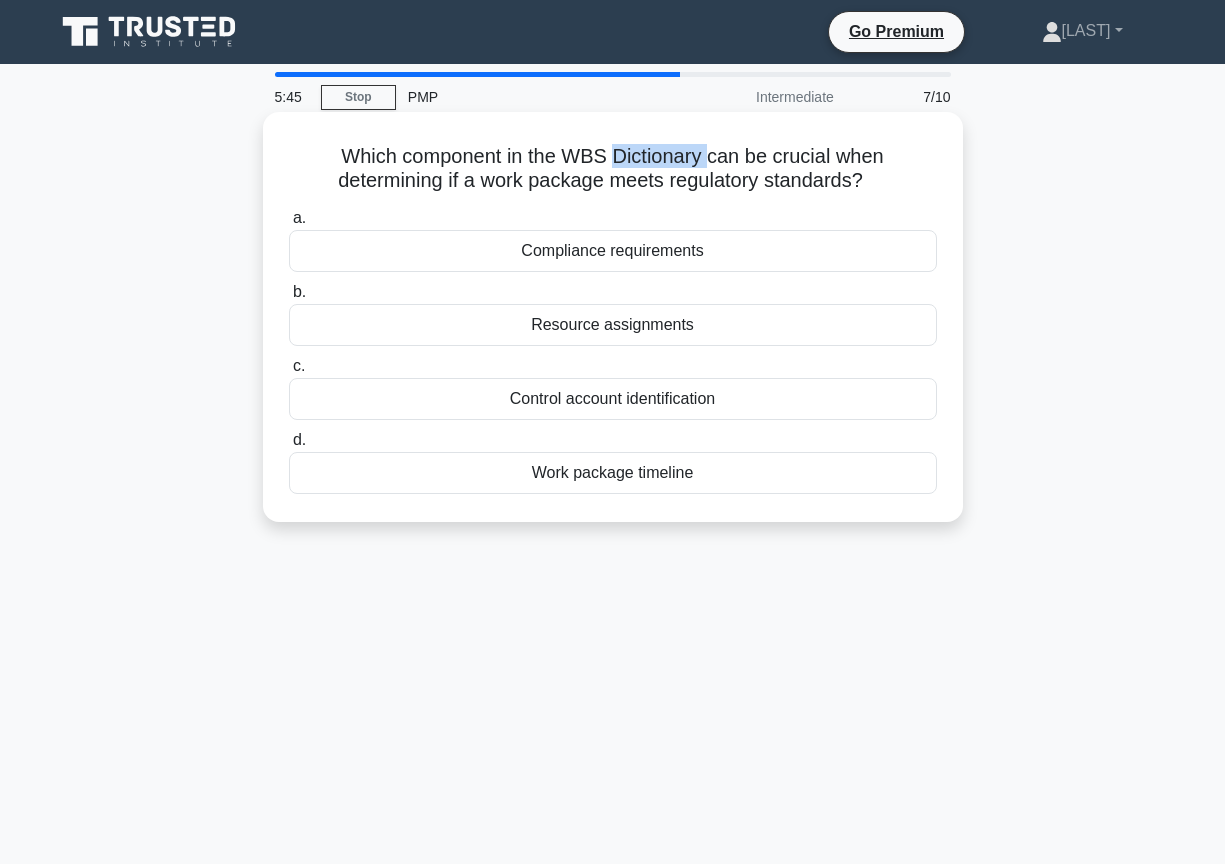 click on "Which component in the WBS Dictionary can be crucial when determining if a work package meets regulatory standards?
.spinner_0XTQ{transform-origin:center;animation:spinner_y6GP .75s linear infinite}@keyframes spinner_y6GP{100%{transform:rotate(360deg)}}" at bounding box center [613, 169] 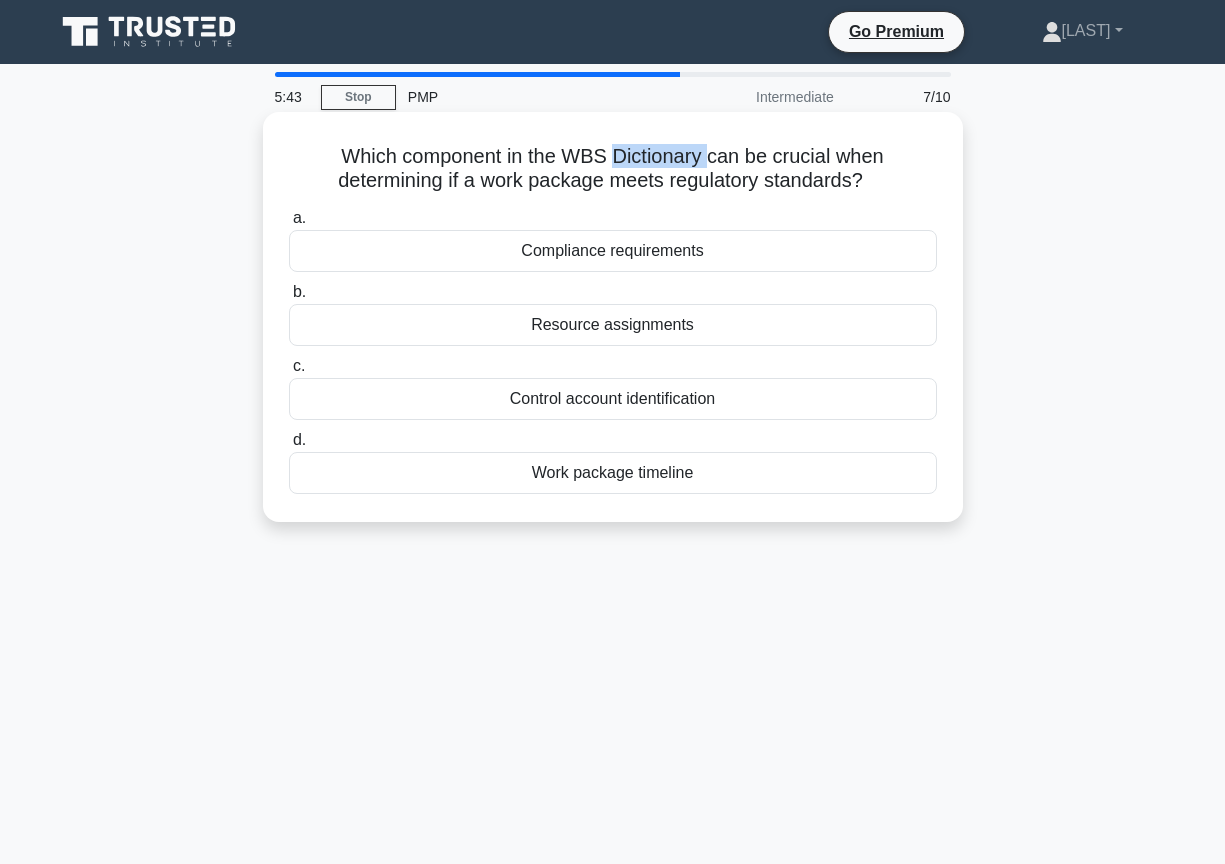 copy on "Which component in the WBS Dictionary can be crucial when determining if a work package meets regulatory standards?" 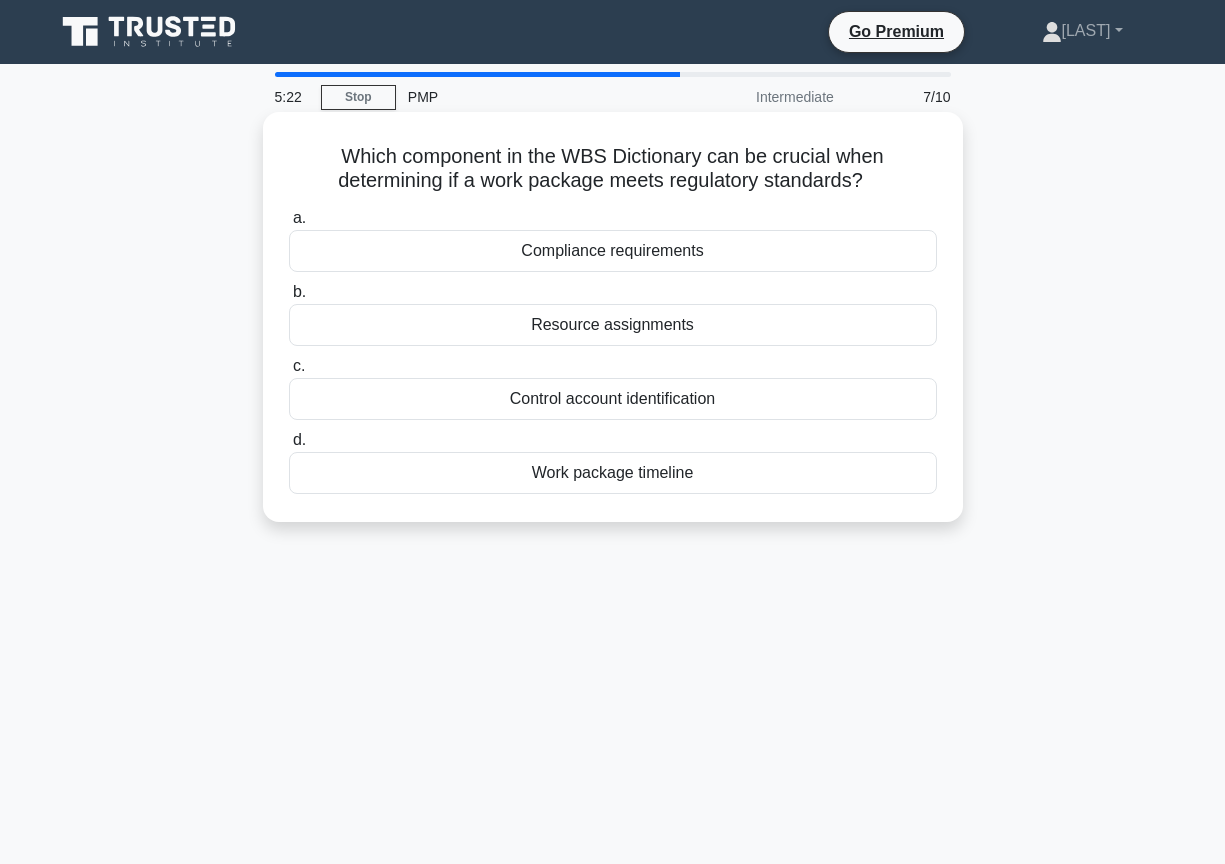 click on "Compliance requirements" at bounding box center [613, 251] 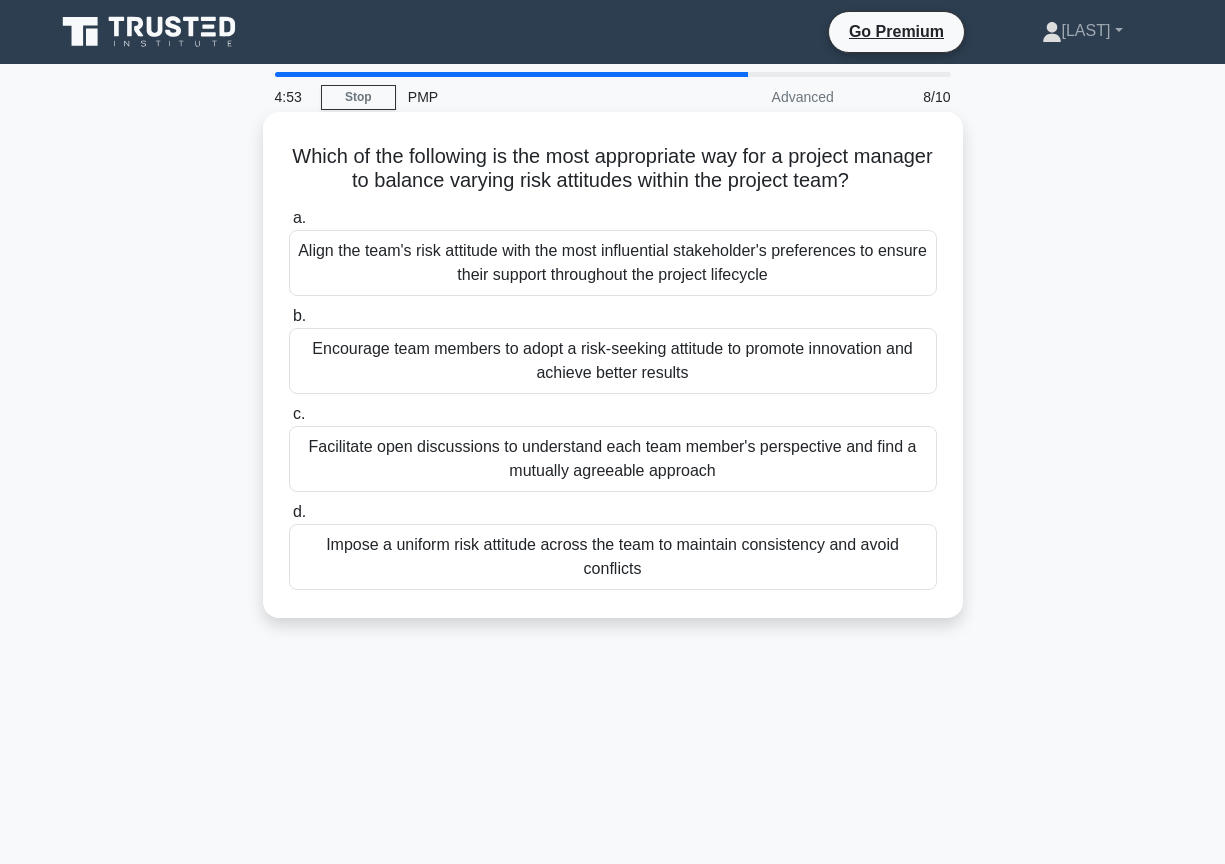 click on "Facilitate open discussions to understand each team member's perspective and find a mutually agreeable approach" at bounding box center [613, 459] 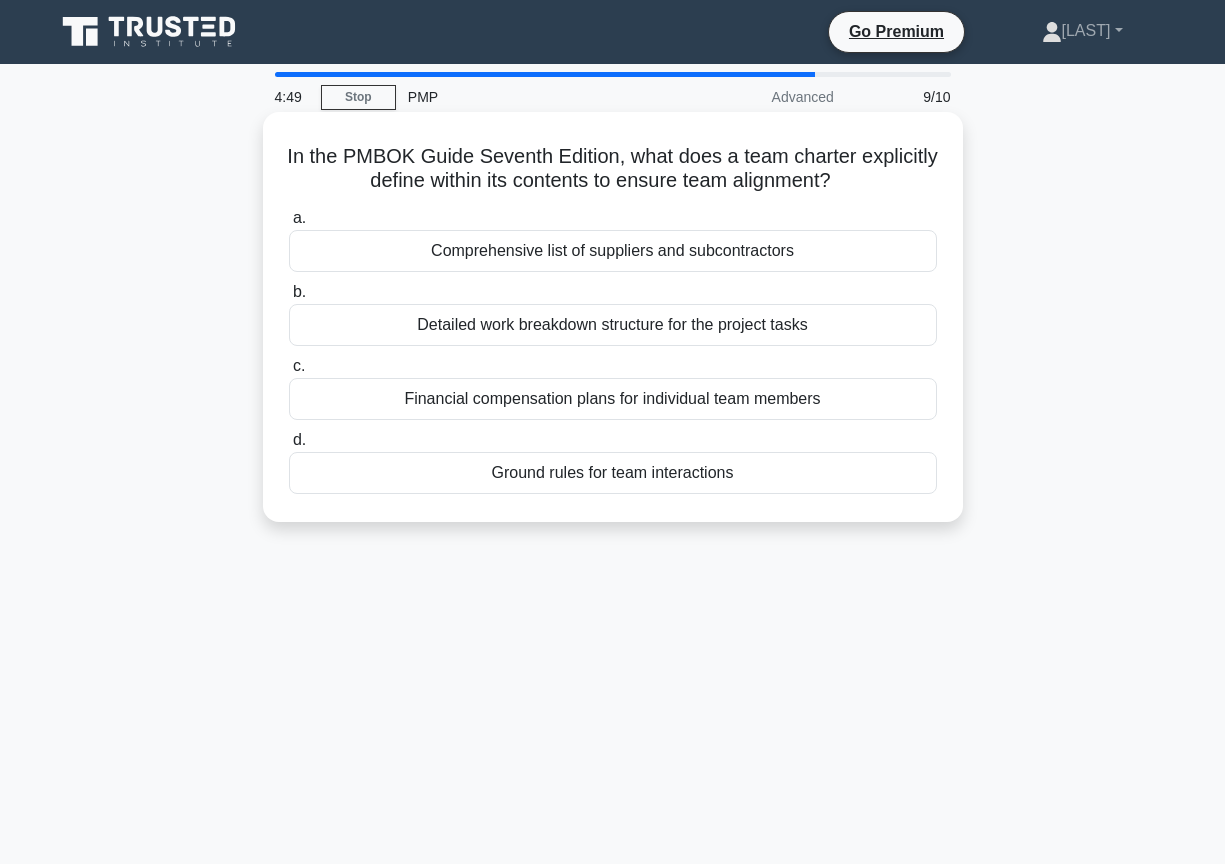 click on "In the PMBOK Guide Seventh Edition, what does a team charter explicitly define within its contents to ensure team alignment?
.spinner_0XTQ{transform-origin:center;animation:spinner_y6GP .75s linear infinite}@keyframes spinner_y6GP{100%{transform:rotate(360deg)}}" at bounding box center (613, 169) 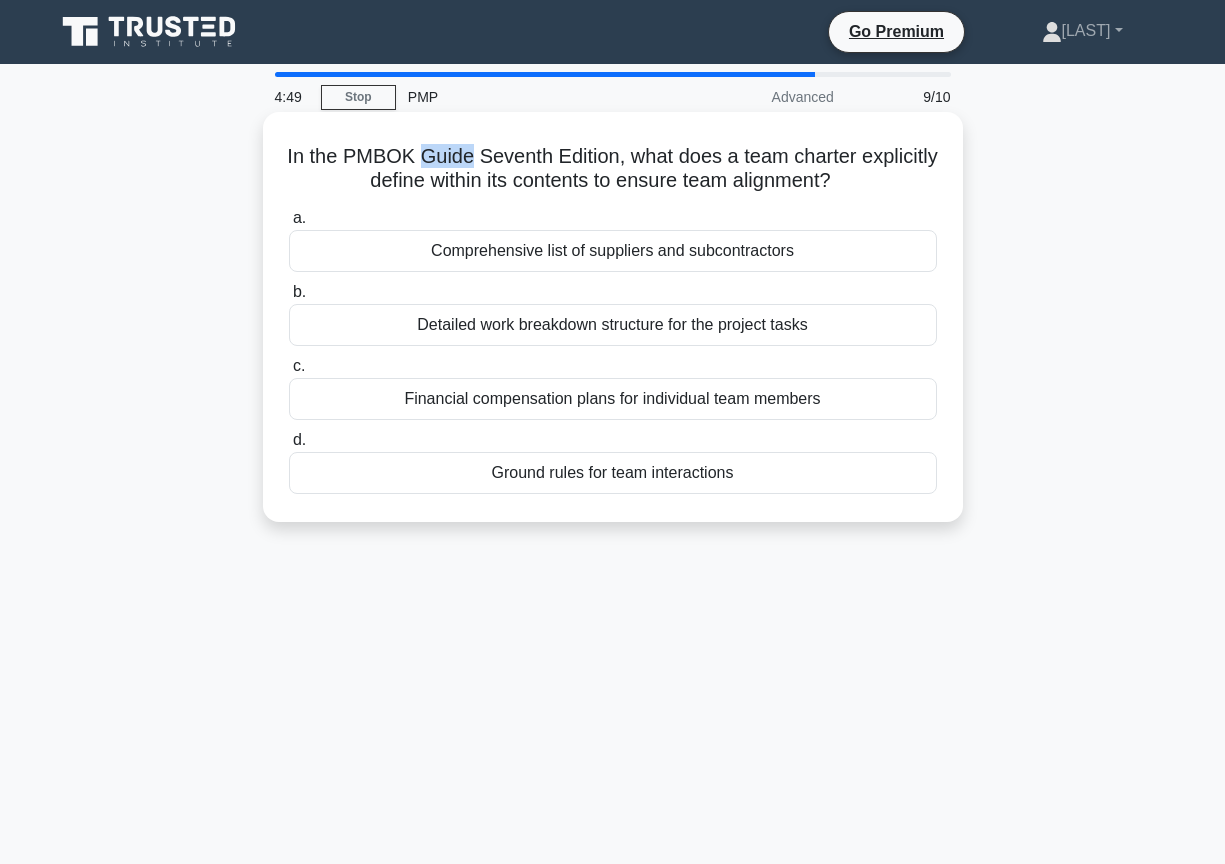 click on "In the PMBOK Guide Seventh Edition, what does a team charter explicitly define within its contents to ensure team alignment?
.spinner_0XTQ{transform-origin:center;animation:spinner_y6GP .75s linear infinite}@keyframes spinner_y6GP{100%{transform:rotate(360deg)}}" at bounding box center [613, 169] 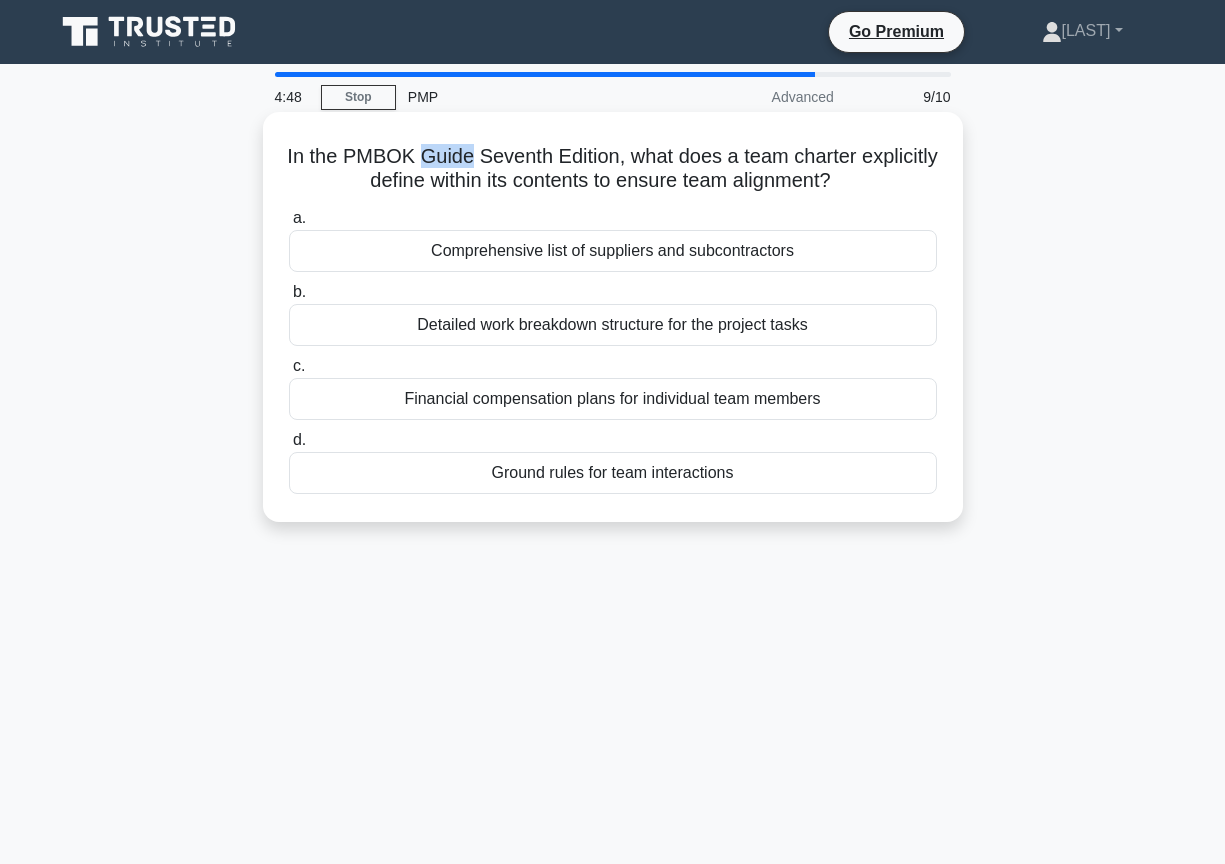 click on "In the PMBOK Guide Seventh Edition, what does a team charter explicitly define within its contents to ensure team alignment?
.spinner_0XTQ{transform-origin:center;animation:spinner_y6GP .75s linear infinite}@keyframes spinner_y6GP{100%{transform:rotate(360deg)}}" at bounding box center [613, 169] 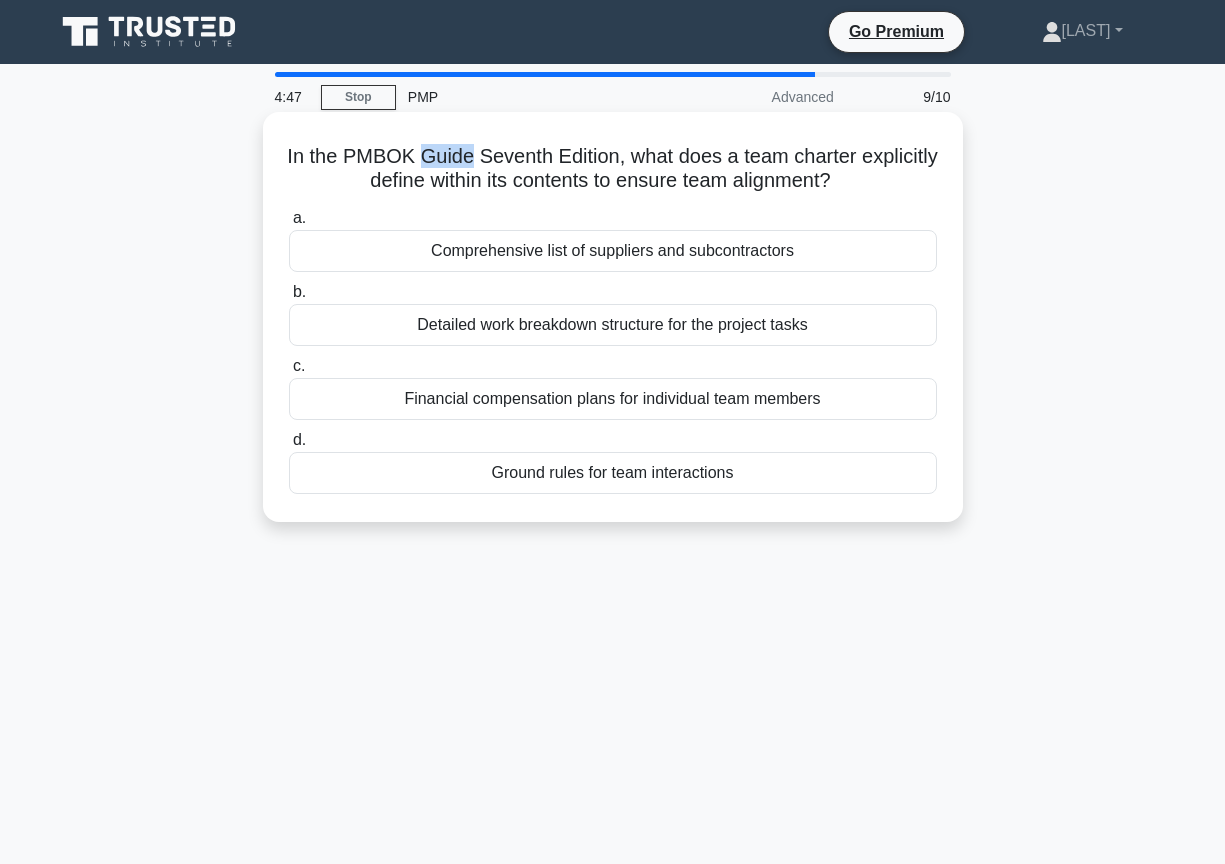copy on "In the PMBOK Guide Seventh Edition, what does a team charter explicitly define within its contents to ensure team alignment?" 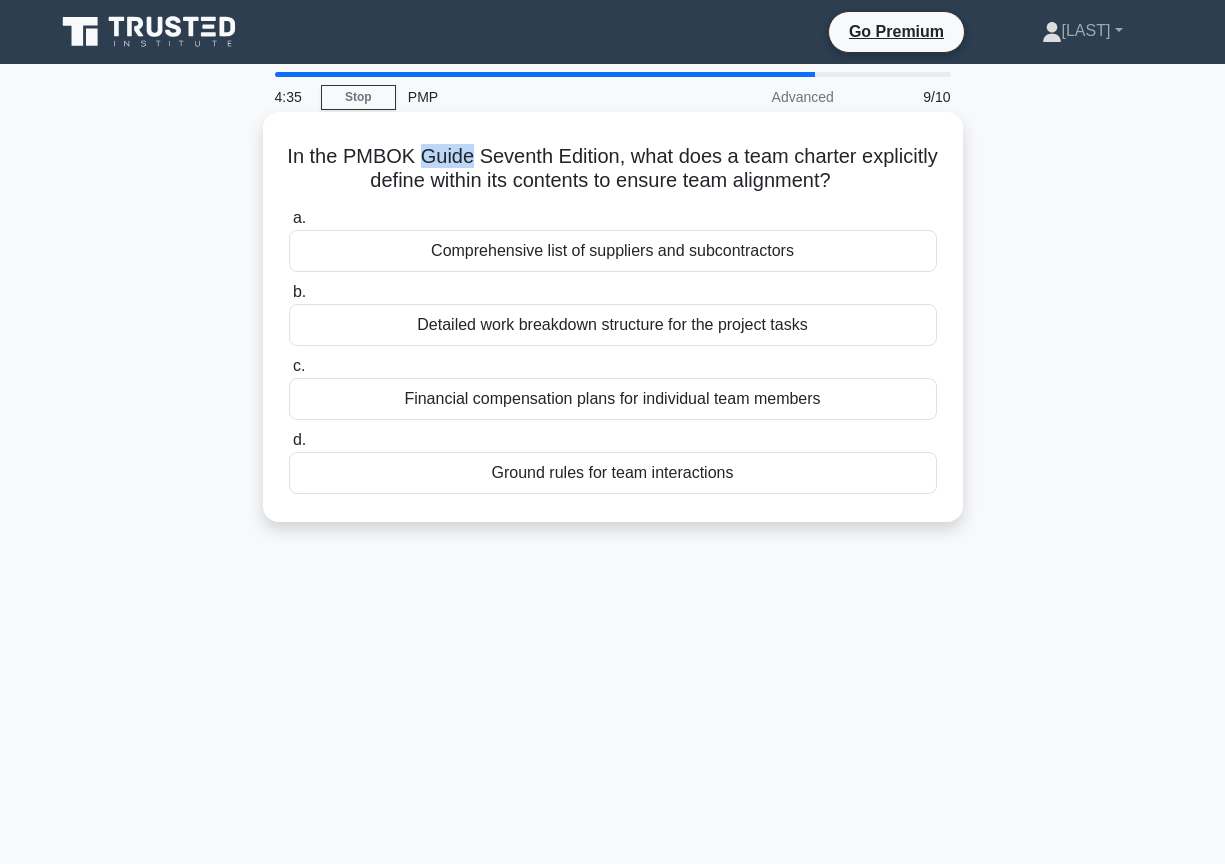 click on "In the PMBOK Guide Seventh Edition, what does a team charter explicitly define within its contents to ensure team alignment?
.spinner_0XTQ{transform-origin:center;animation:spinner_y6GP .75s linear infinite}@keyframes spinner_y6GP{100%{transform:rotate(360deg)}}" at bounding box center [613, 169] 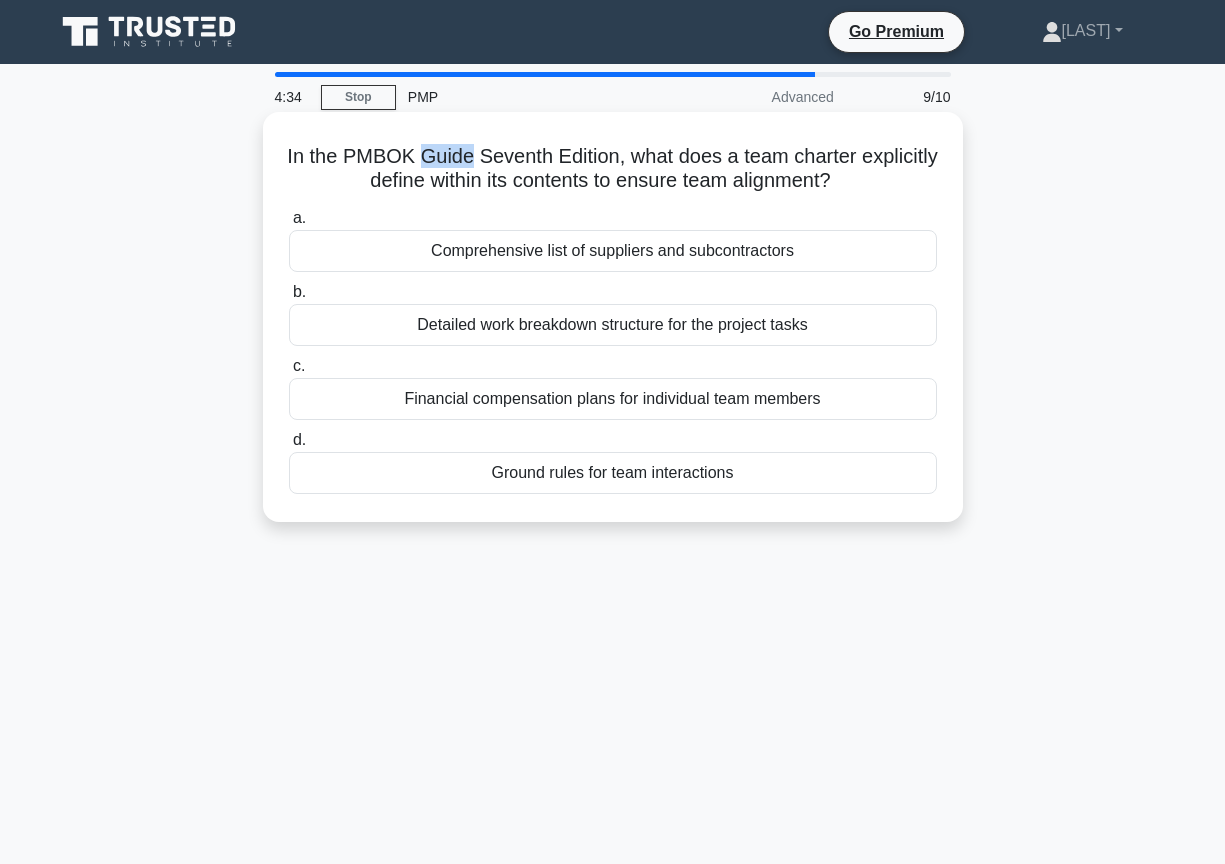 click on "In the PMBOK Guide Seventh Edition, what does a team charter explicitly define within its contents to ensure team alignment?
.spinner_0XTQ{transform-origin:center;animation:spinner_y6GP .75s linear infinite}@keyframes spinner_y6GP{100%{transform:rotate(360deg)}}
a.
Comprehensive list of suppliers and subcontractors
b. c. d." at bounding box center [613, 317] 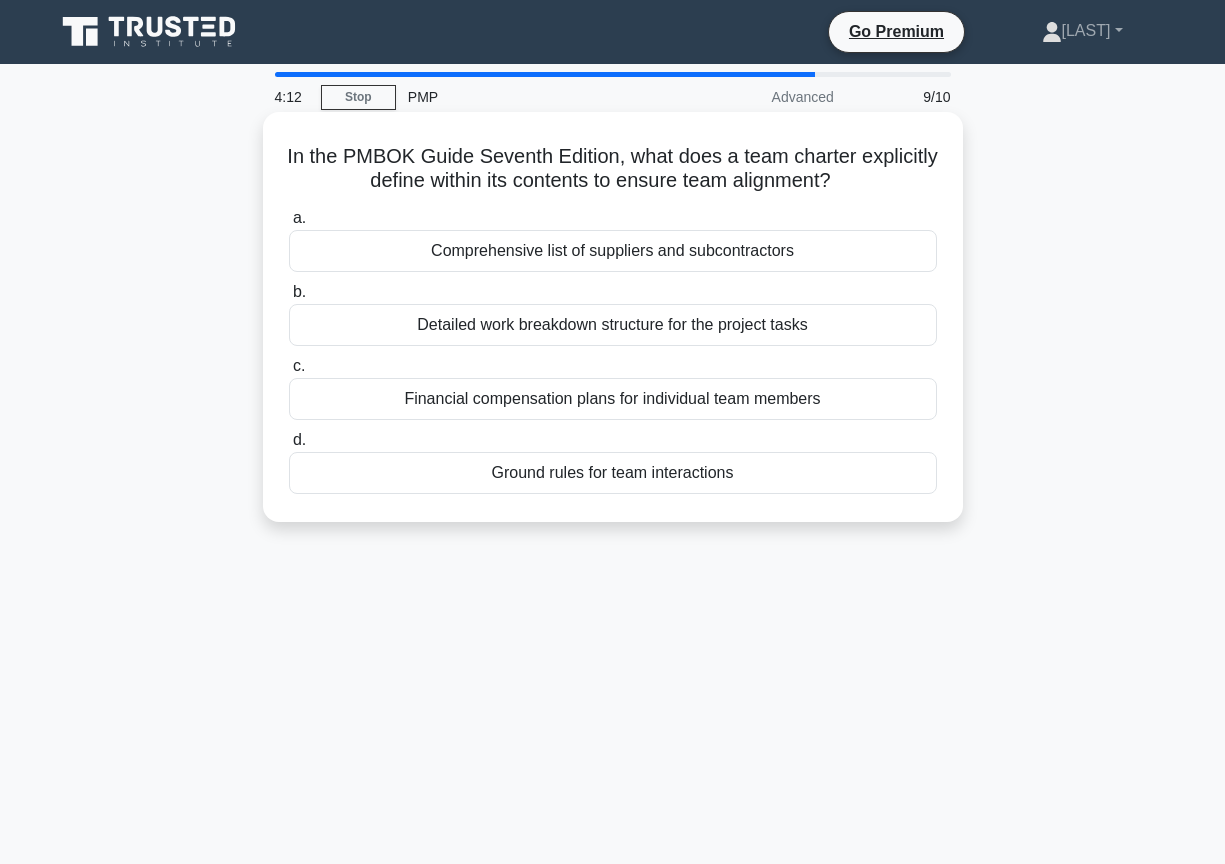 click on "a.
Comprehensive list of suppliers and subcontractors
b.
Detailed work breakdown structure for the project tasks
c. d." at bounding box center (613, 350) 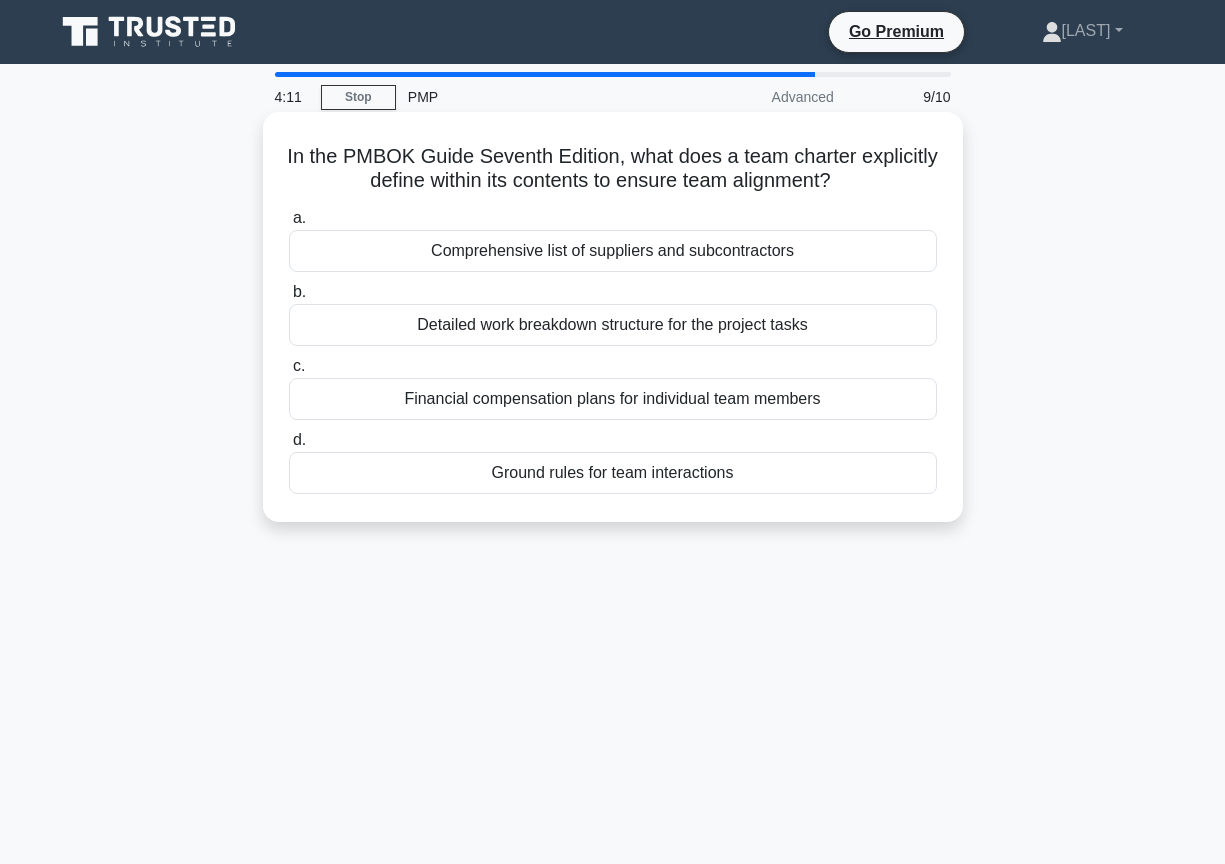 click on "Comprehensive list of suppliers and subcontractors" at bounding box center [613, 251] 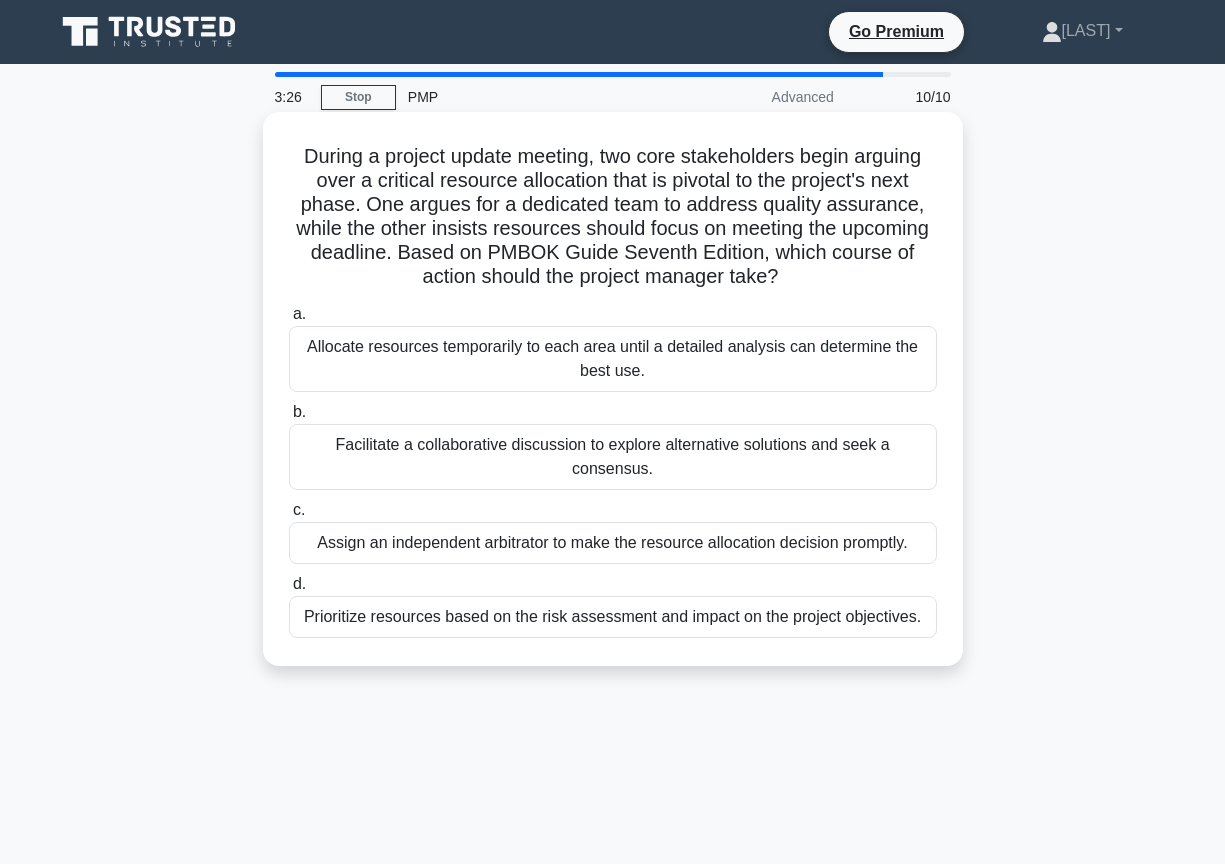 click on "Facilitate a collaborative discussion to explore alternative solutions and seek a consensus." at bounding box center [613, 457] 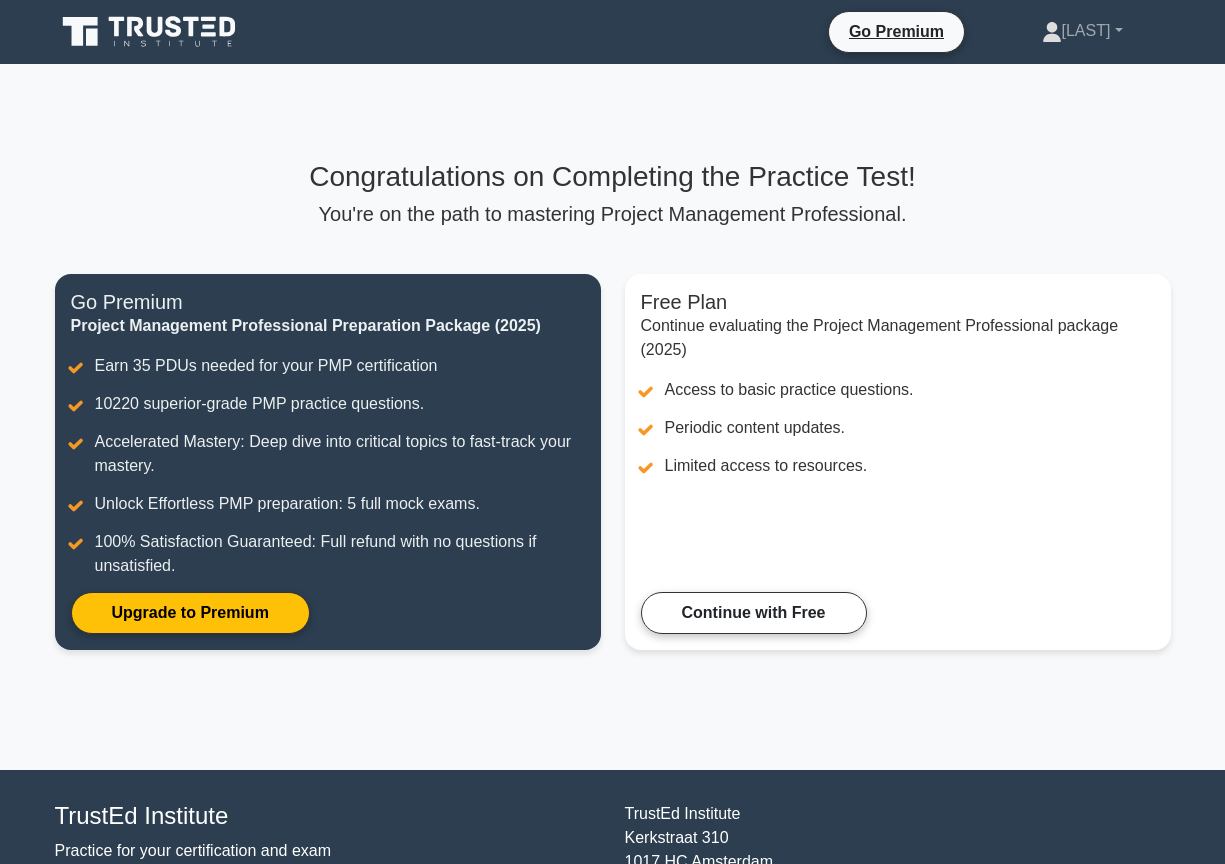 scroll, scrollTop: 0, scrollLeft: 0, axis: both 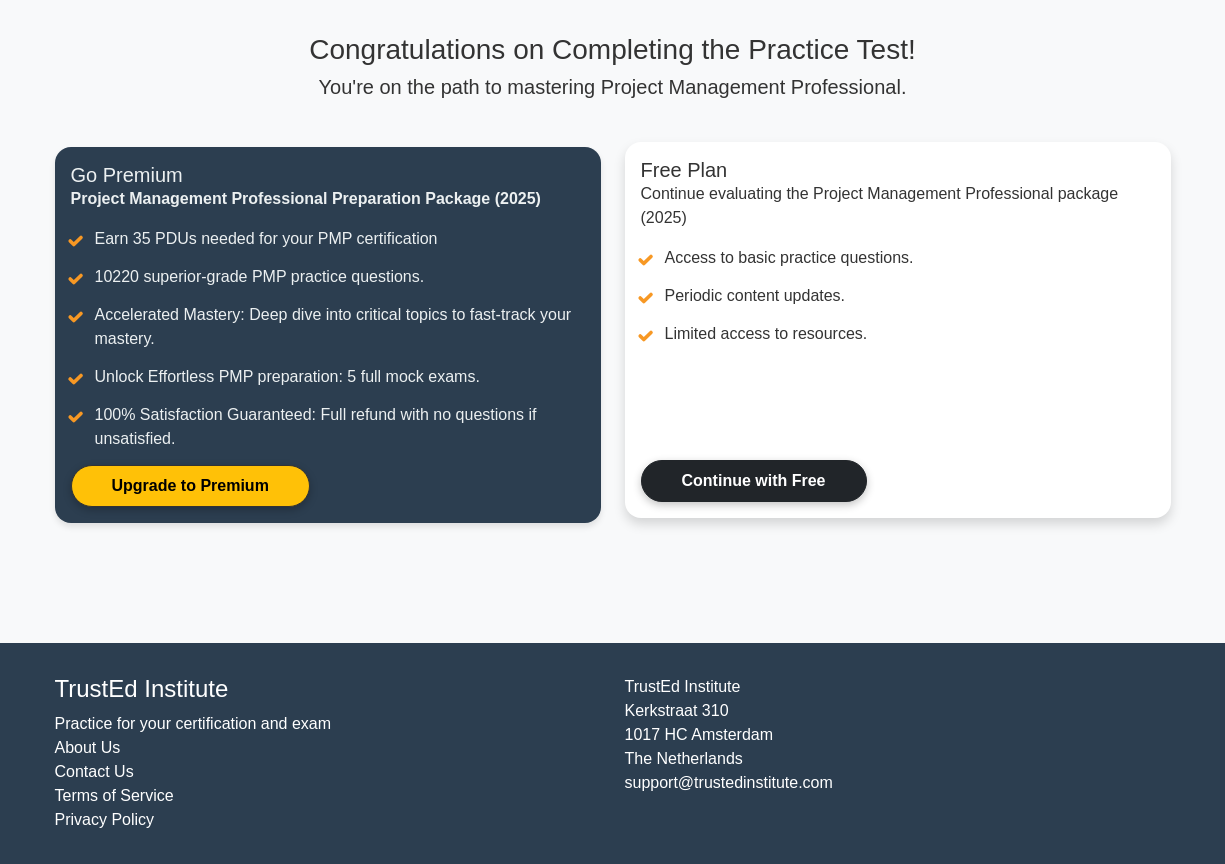 click on "Continue with Free" at bounding box center (754, 481) 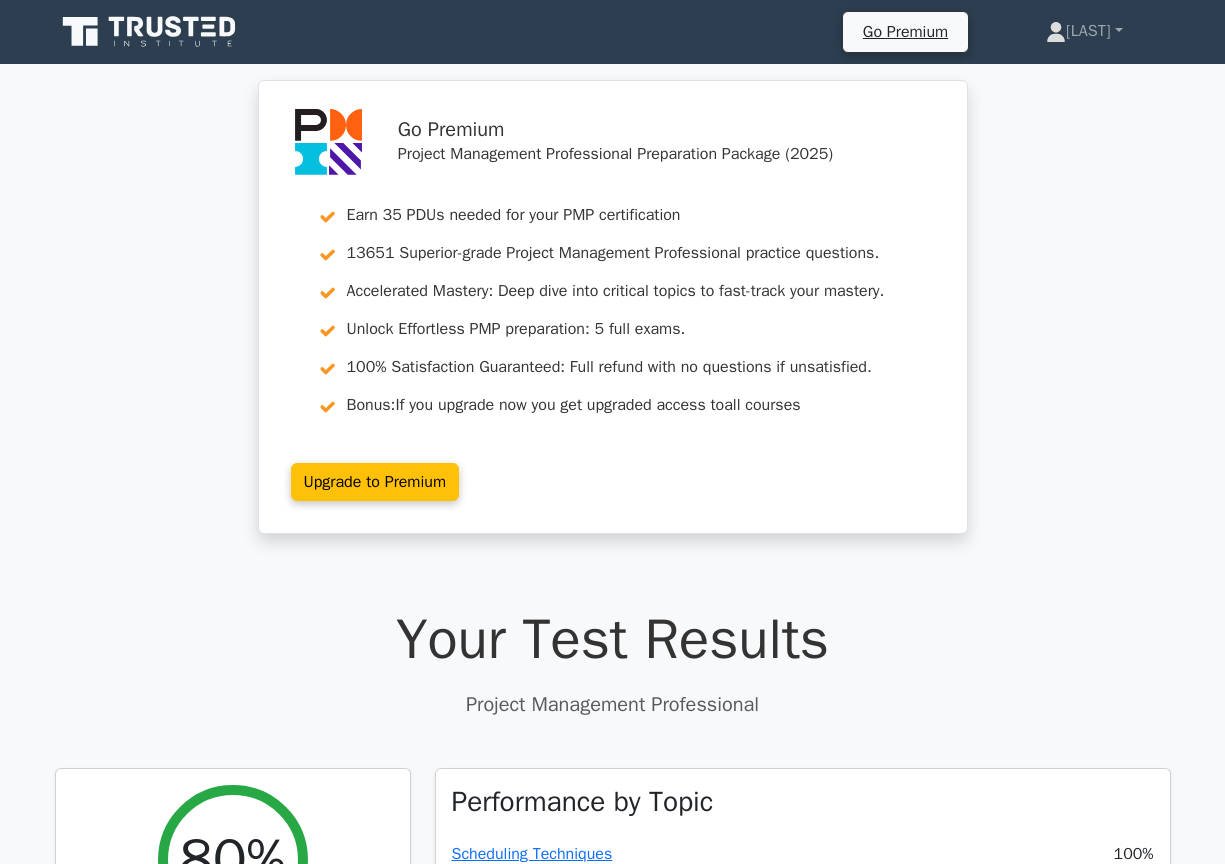 scroll, scrollTop: 268, scrollLeft: 0, axis: vertical 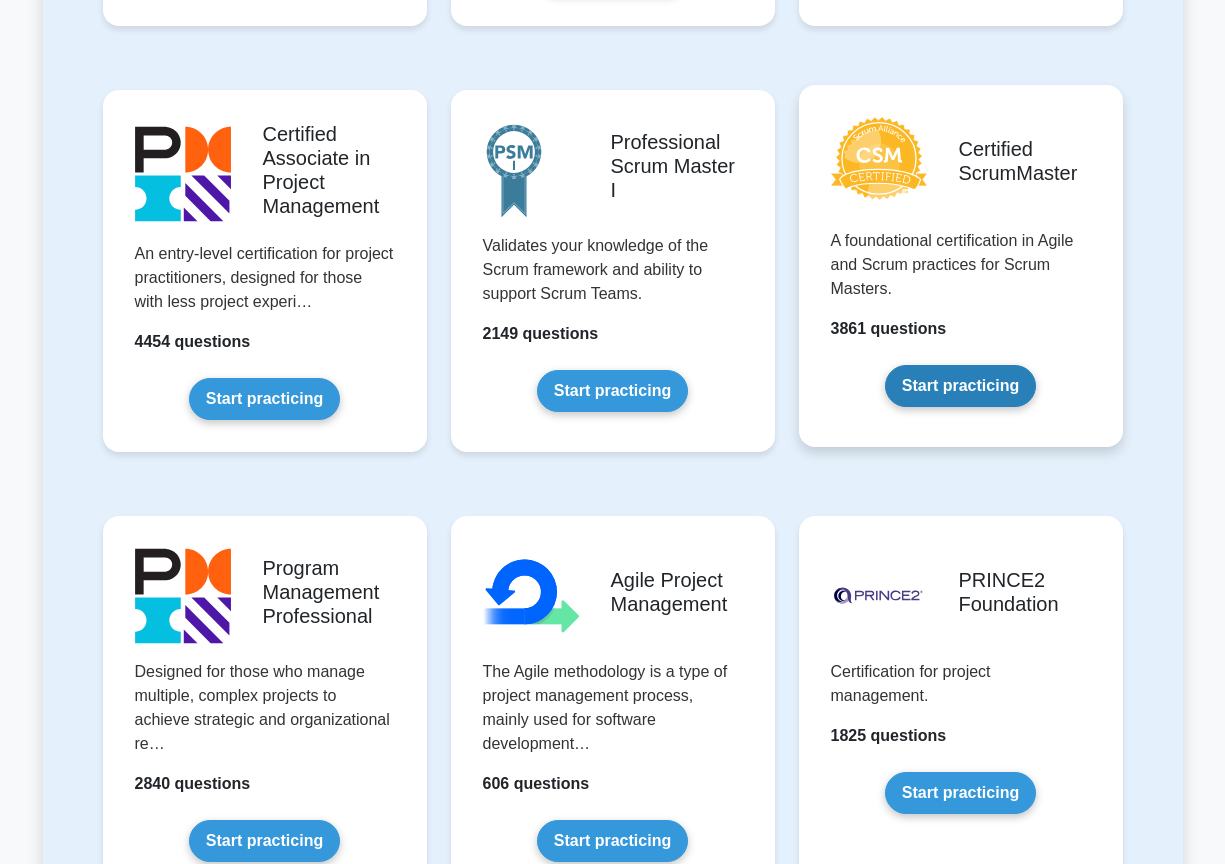 click on "Start practicing" at bounding box center [960, 386] 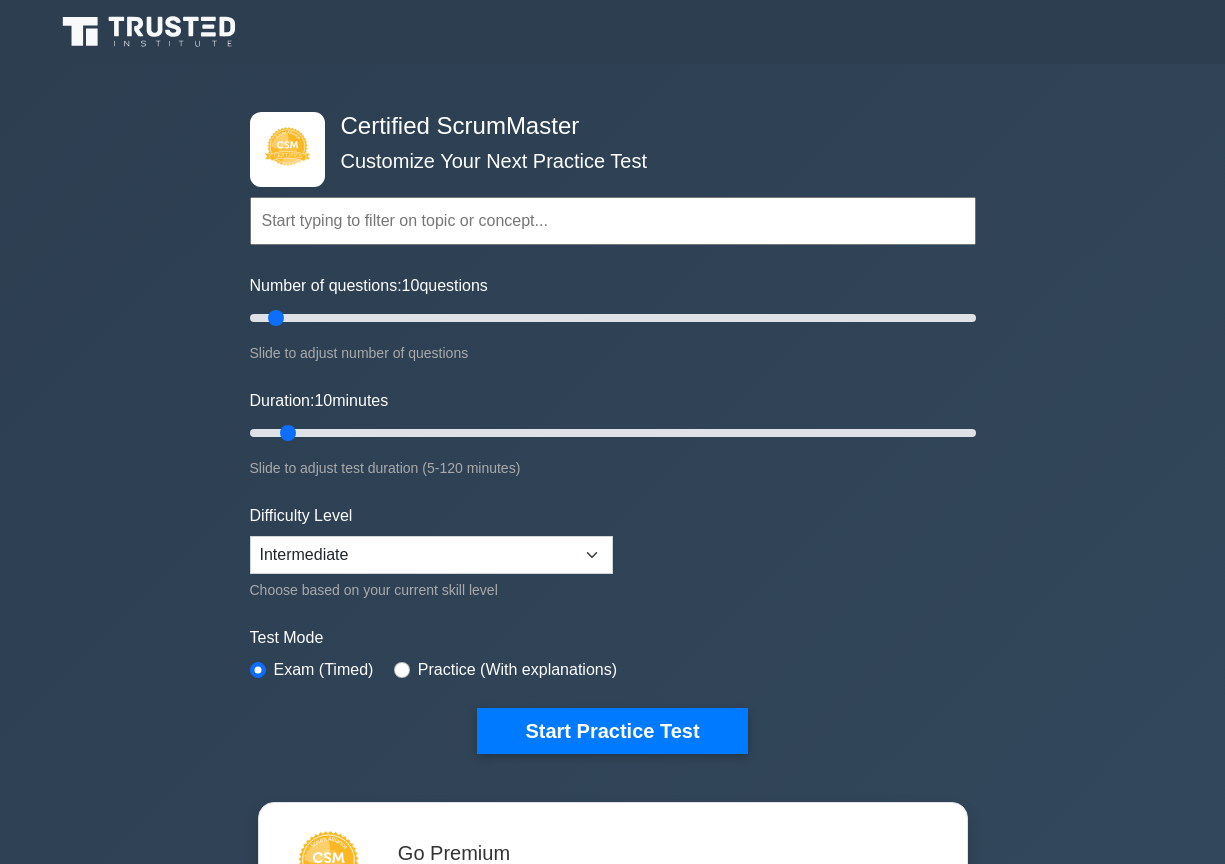 scroll, scrollTop: 0, scrollLeft: 0, axis: both 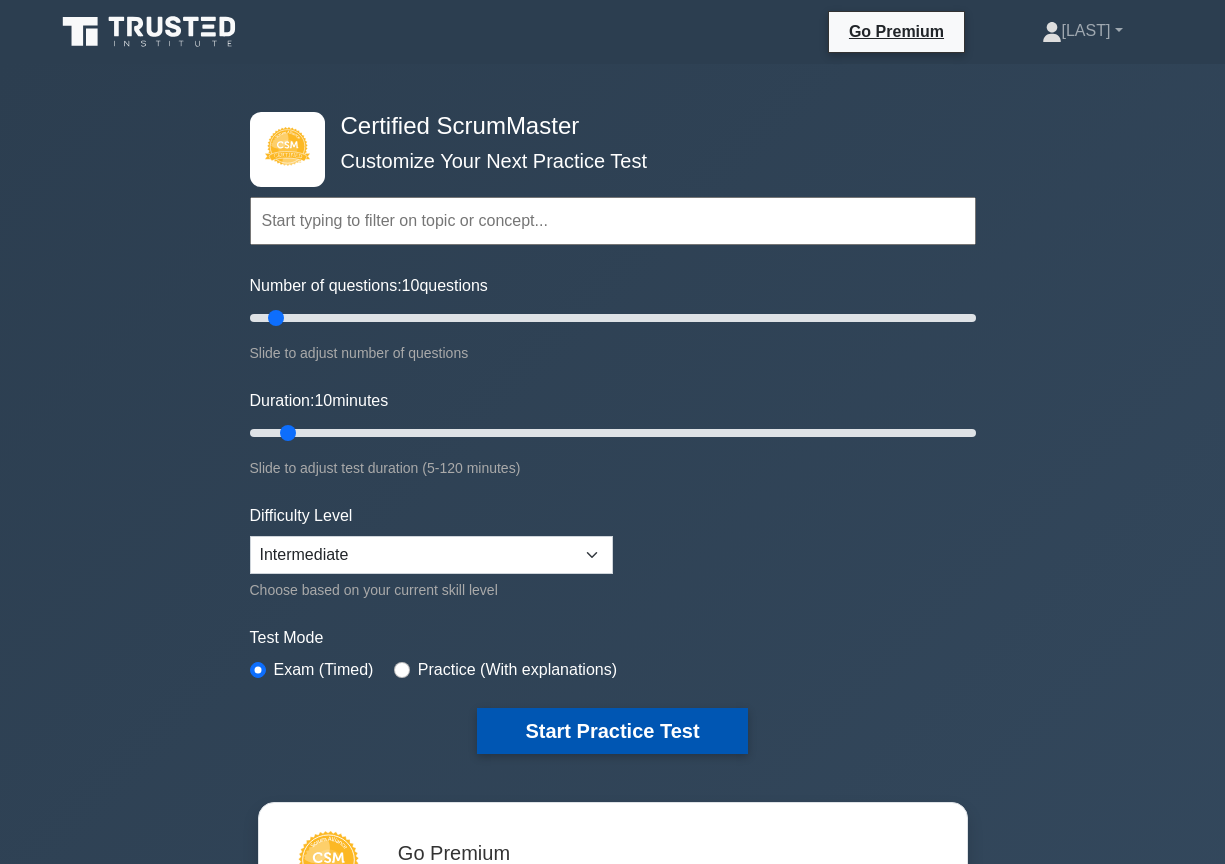 click on "Start Practice Test" at bounding box center [612, 731] 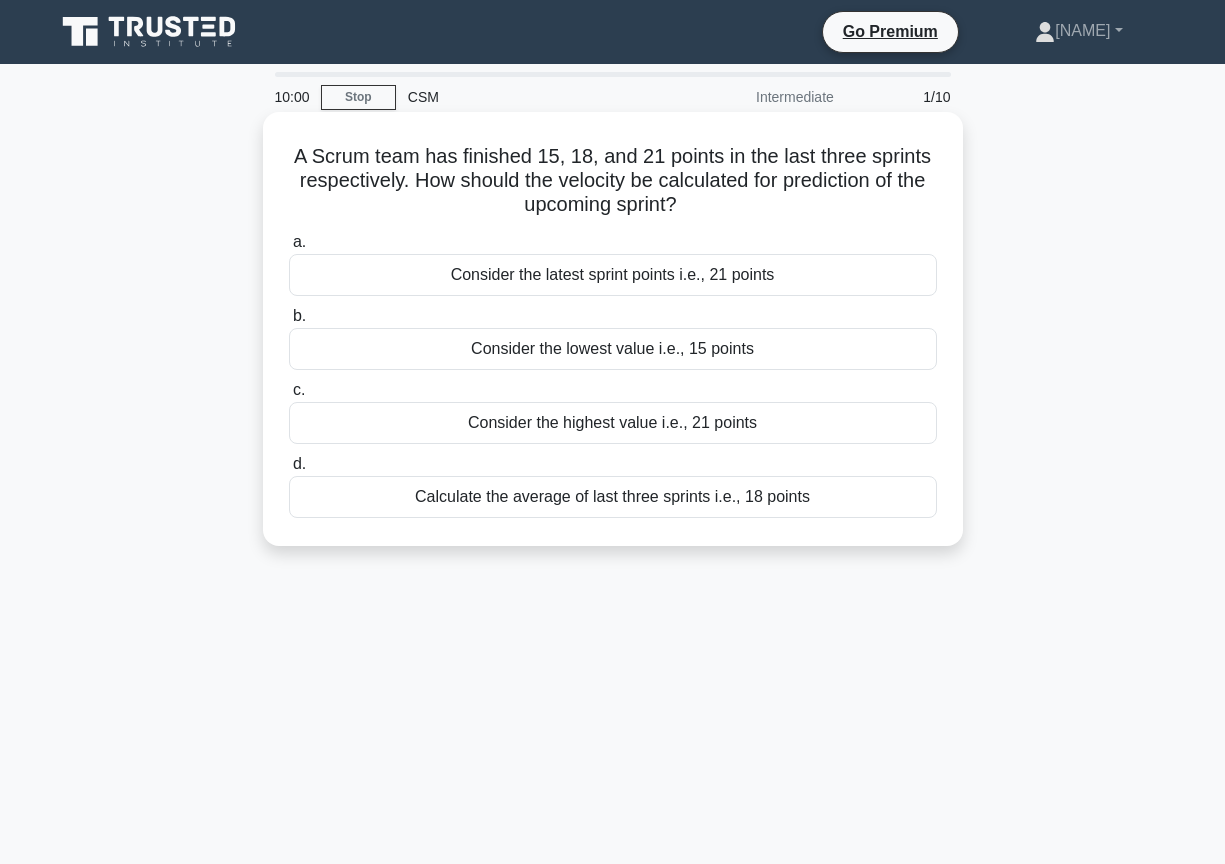 scroll, scrollTop: 0, scrollLeft: 0, axis: both 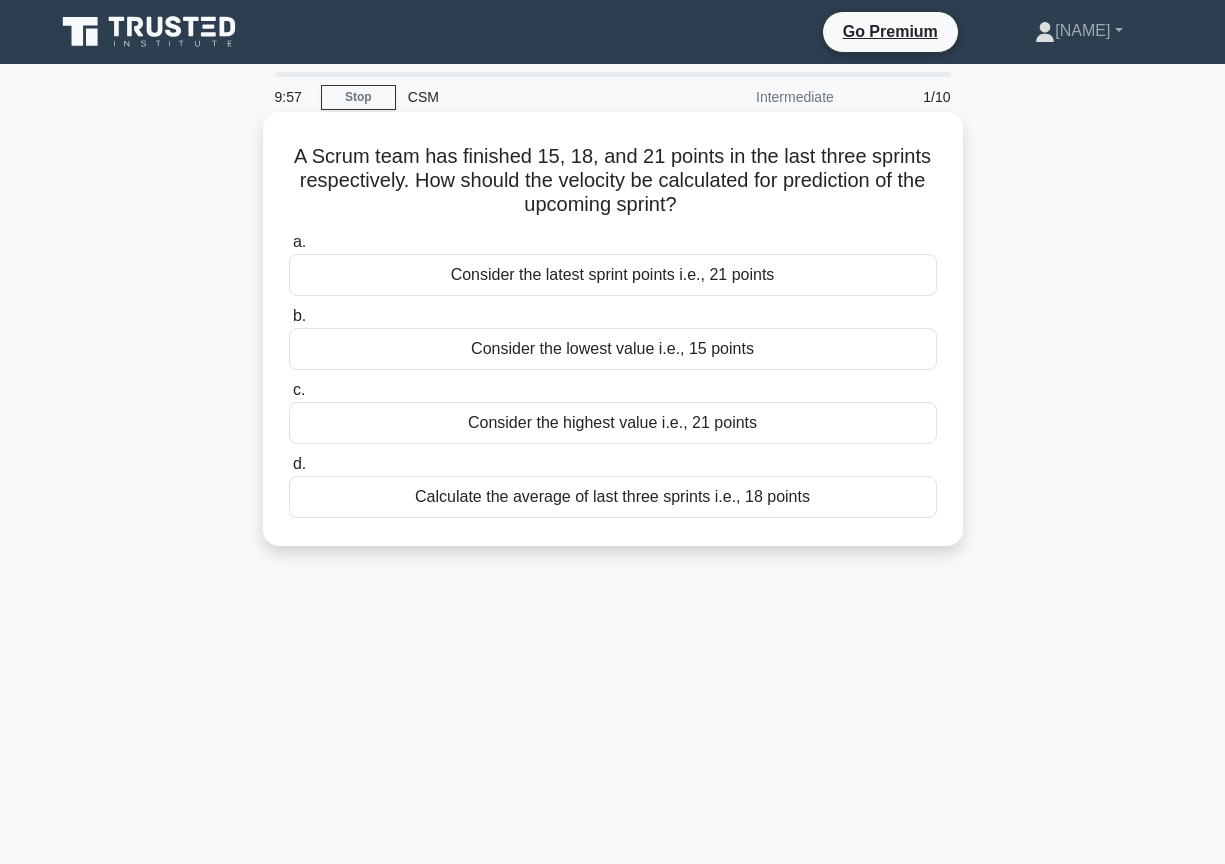 click on "A Scrum team has finished 15, 18, and 21 points in the last three sprints respectively. How should the velocity be calculated for prediction of the upcoming sprint?
.spinner_0XTQ{transform-origin:center;animation:spinner_y6GP .75s linear infinite}@keyframes spinner_y6GP{100%{transform:rotate(360deg)}}" at bounding box center [613, 181] 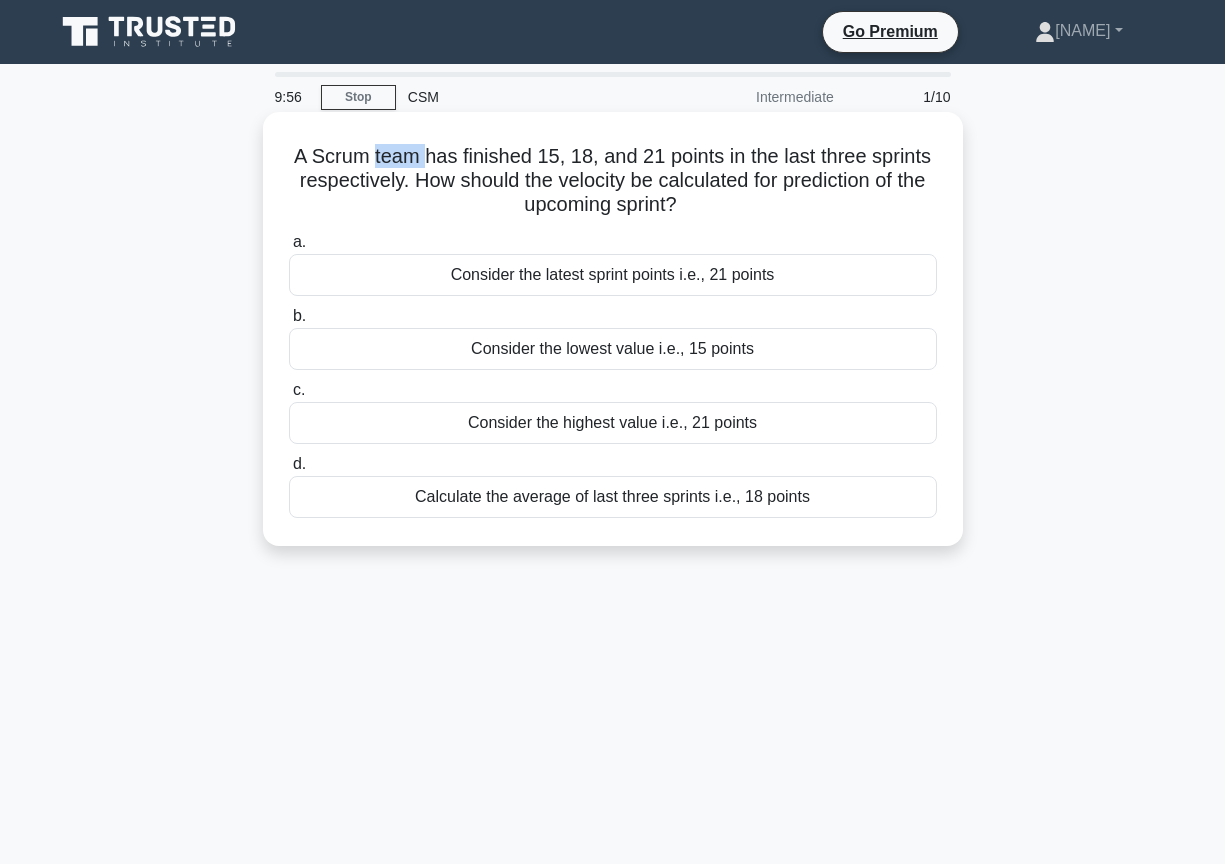 click on "A Scrum team has finished 15, 18, and 21 points in the last three sprints respectively. How should the velocity be calculated for prediction of the upcoming sprint?
.spinner_0XTQ{transform-origin:center;animation:spinner_y6GP .75s linear infinite}@keyframes spinner_y6GP{100%{transform:rotate(360deg)}}" at bounding box center [613, 181] 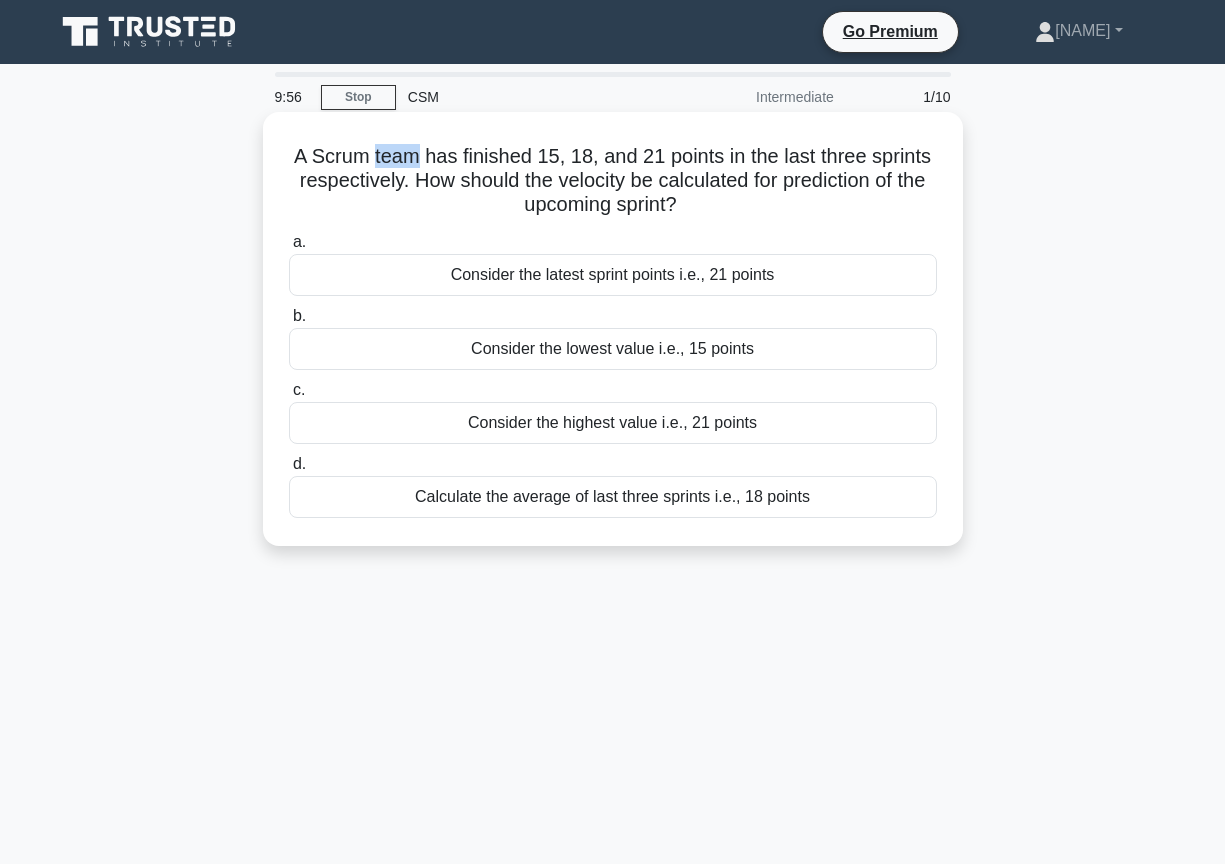 click on "A Scrum team has finished 15, 18, and 21 points in the last three sprints respectively. How should the velocity be calculated for prediction of the upcoming sprint?
.spinner_0XTQ{transform-origin:center;animation:spinner_y6GP .75s linear infinite}@keyframes spinner_y6GP{100%{transform:rotate(360deg)}}" at bounding box center [613, 181] 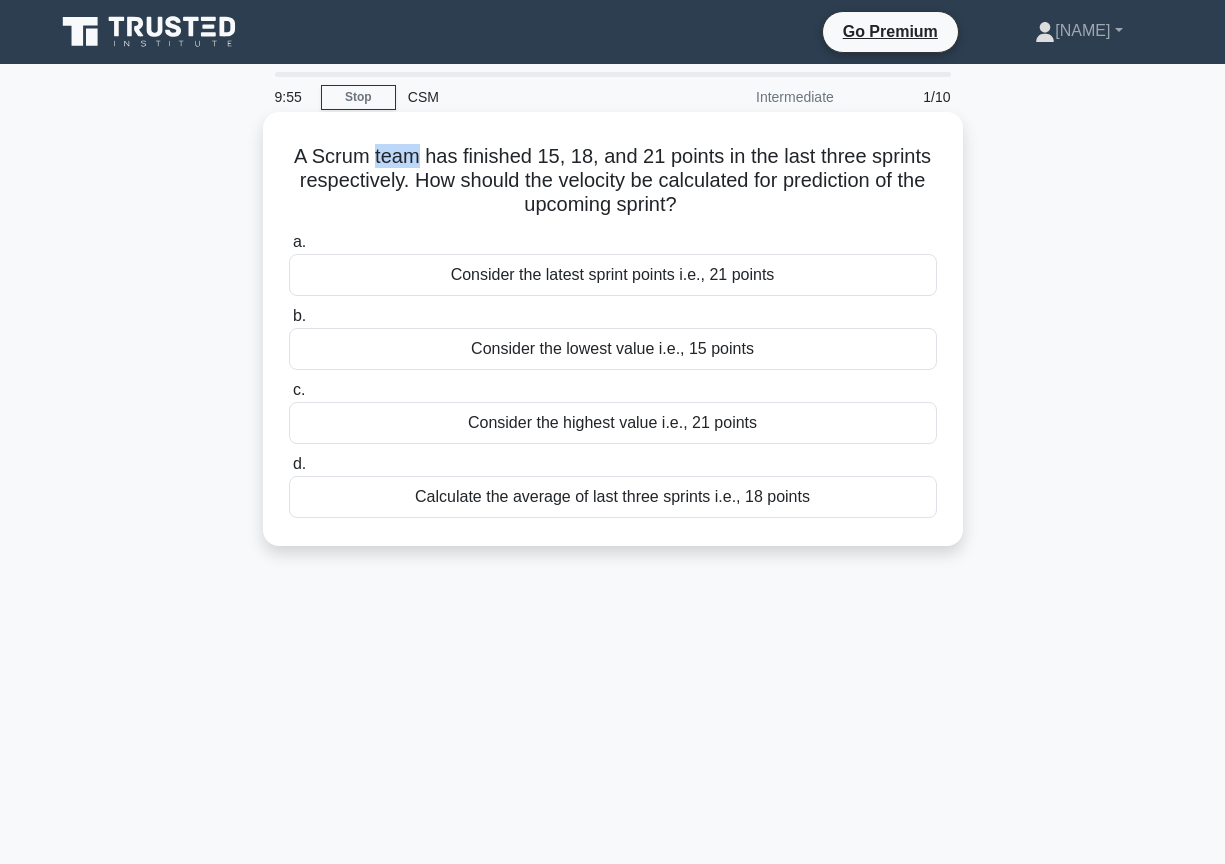 copy on "A Scrum team has finished 15, 18, and 21 points in the last three sprints respectively. How should the velocity be calculated for prediction of the upcoming sprint?" 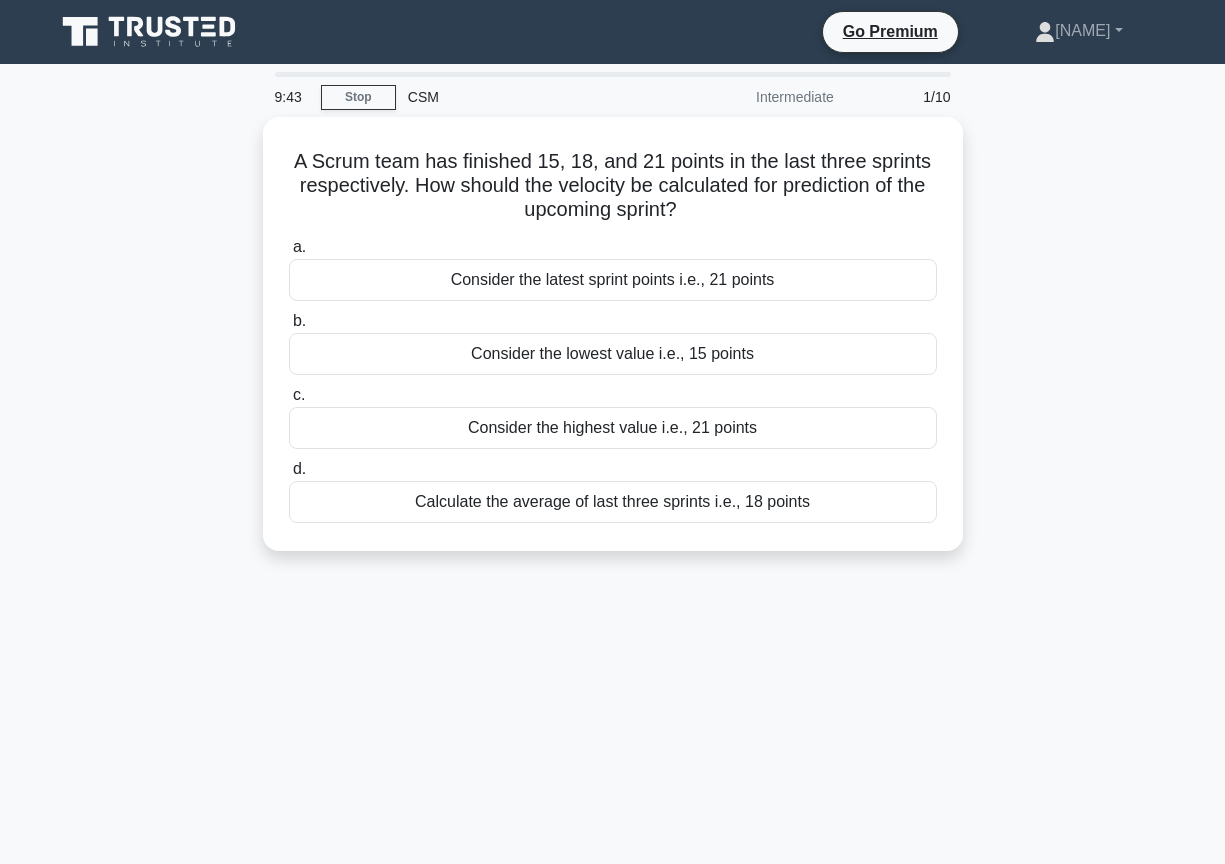 click on "CSM" at bounding box center (533, 97) 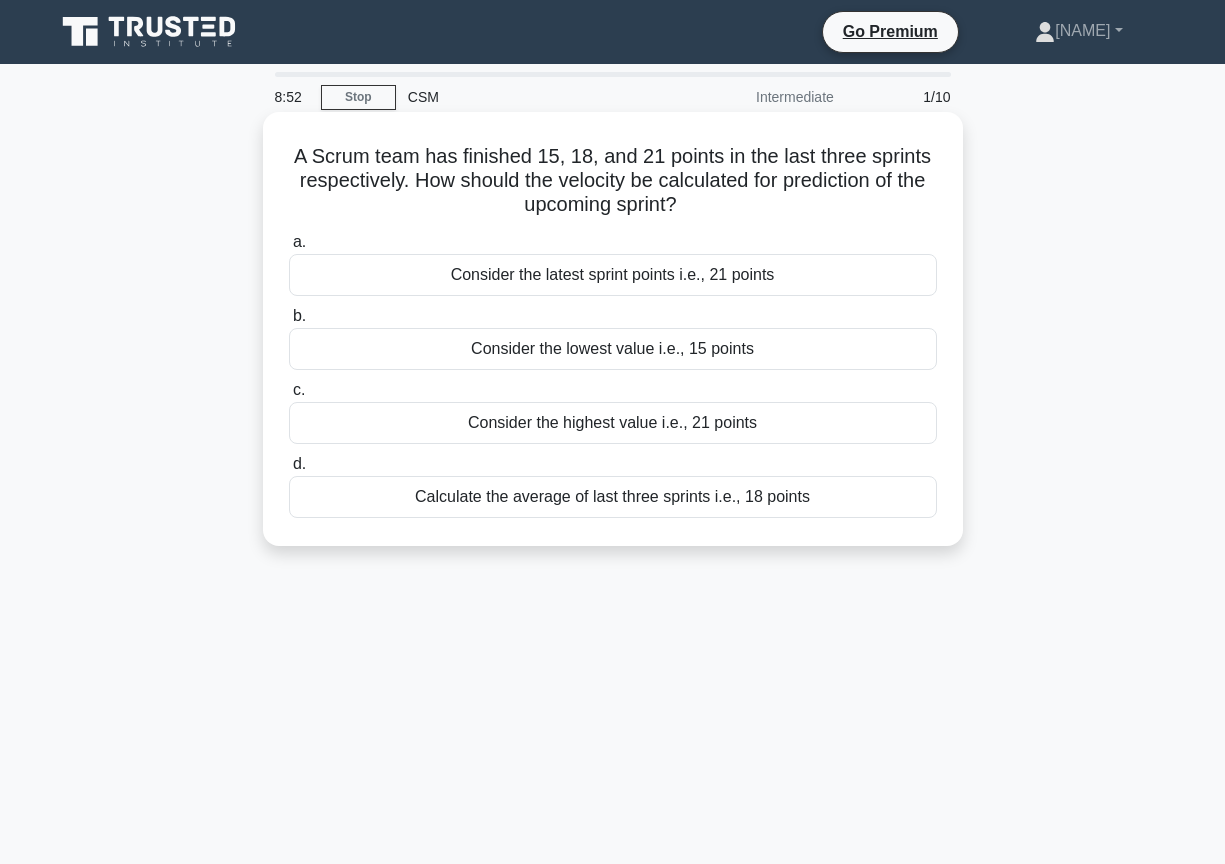 click on "Calculate the average of last three sprints i.e., 18 points" at bounding box center [613, 497] 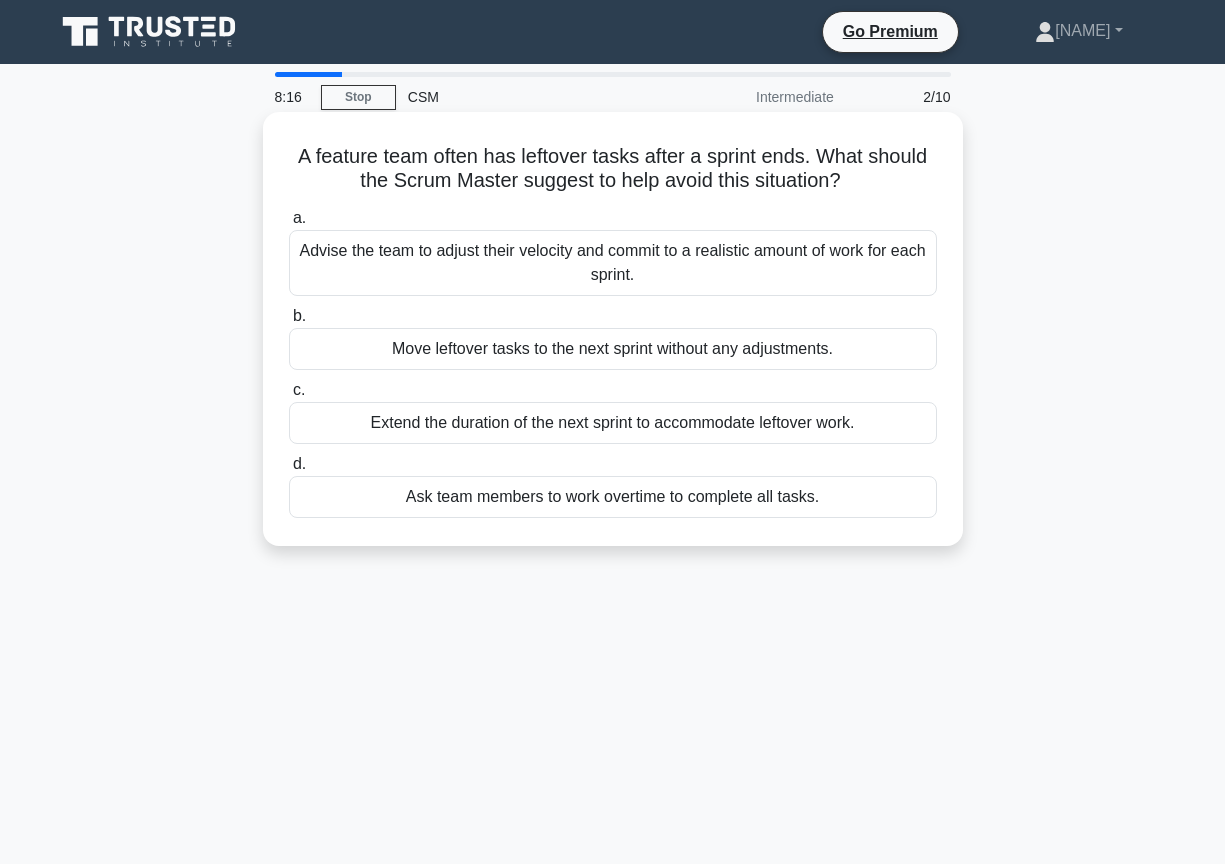 click on "Advise the team to adjust their velocity and commit to a realistic amount of work for each sprint." at bounding box center [613, 263] 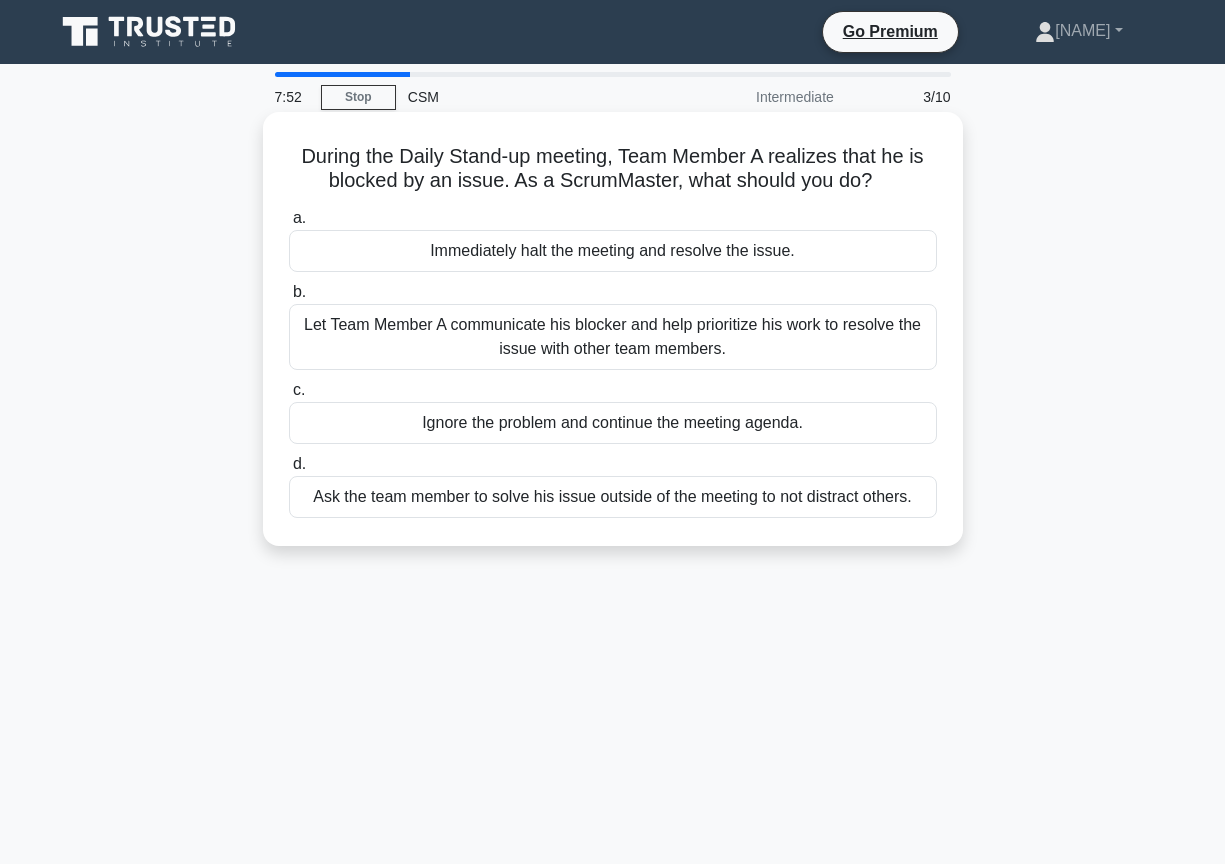 click on "Let Team Member A communicate his blocker and help prioritize his work to resolve the issue with other team members." at bounding box center [613, 337] 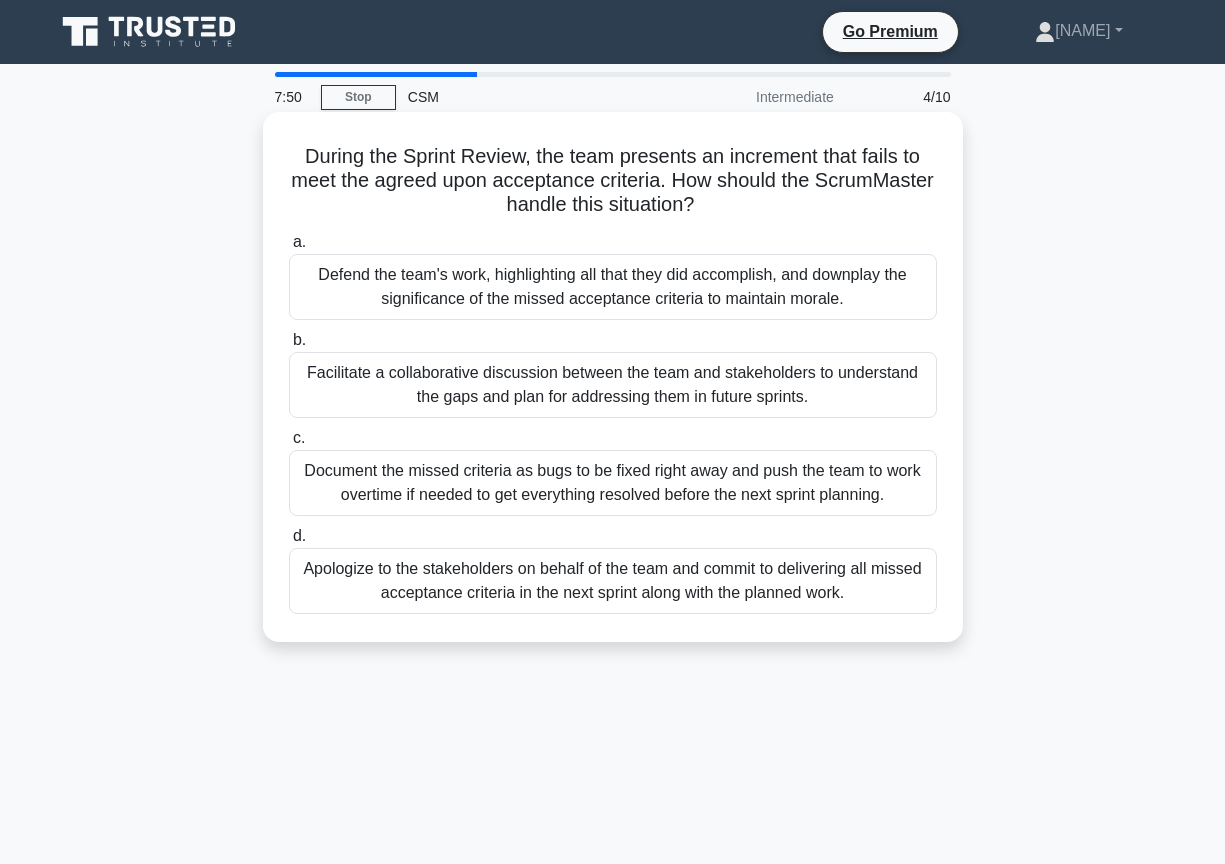 click on "Defend the team's work, highlighting all that they did accomplish, and downplay the significance of the missed acceptance criteria to maintain morale." at bounding box center [613, 287] 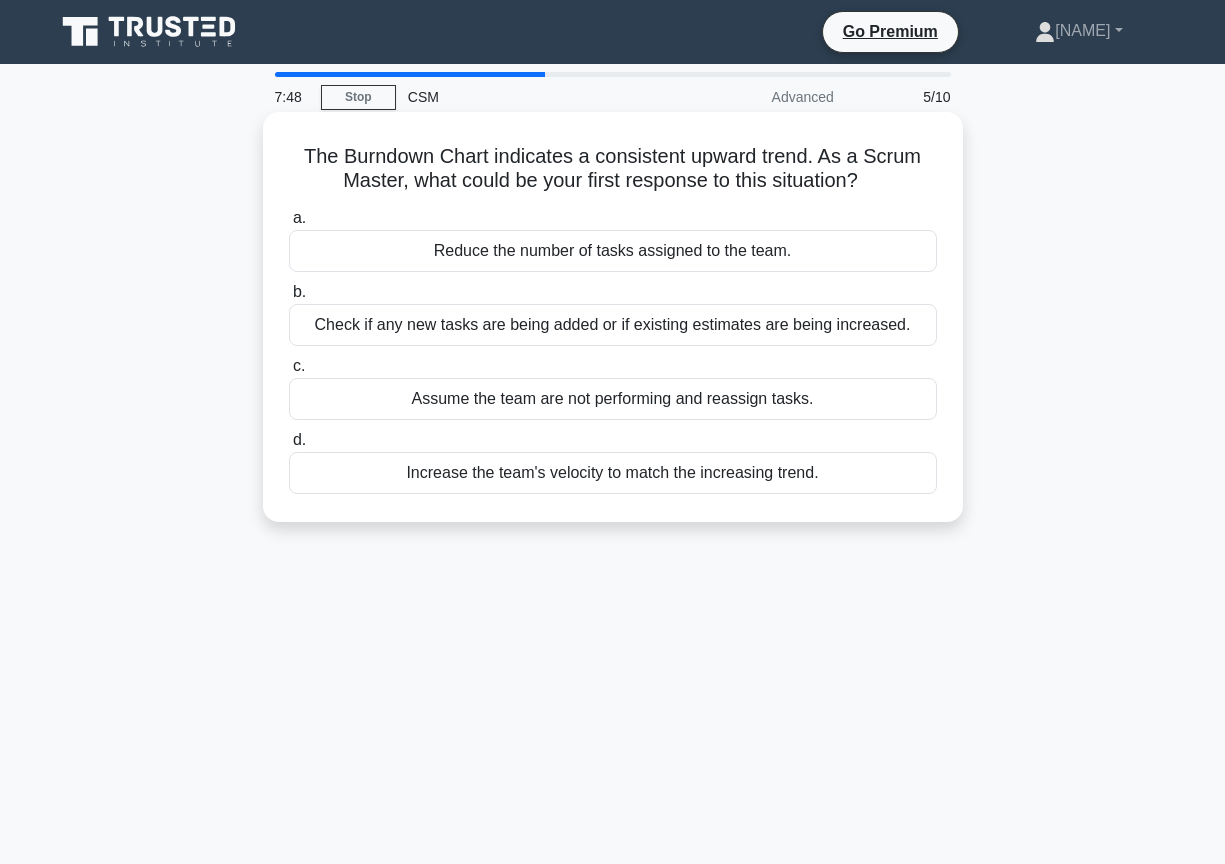 click on "Check if any new tasks are being added or if existing estimates are being increased." at bounding box center [613, 325] 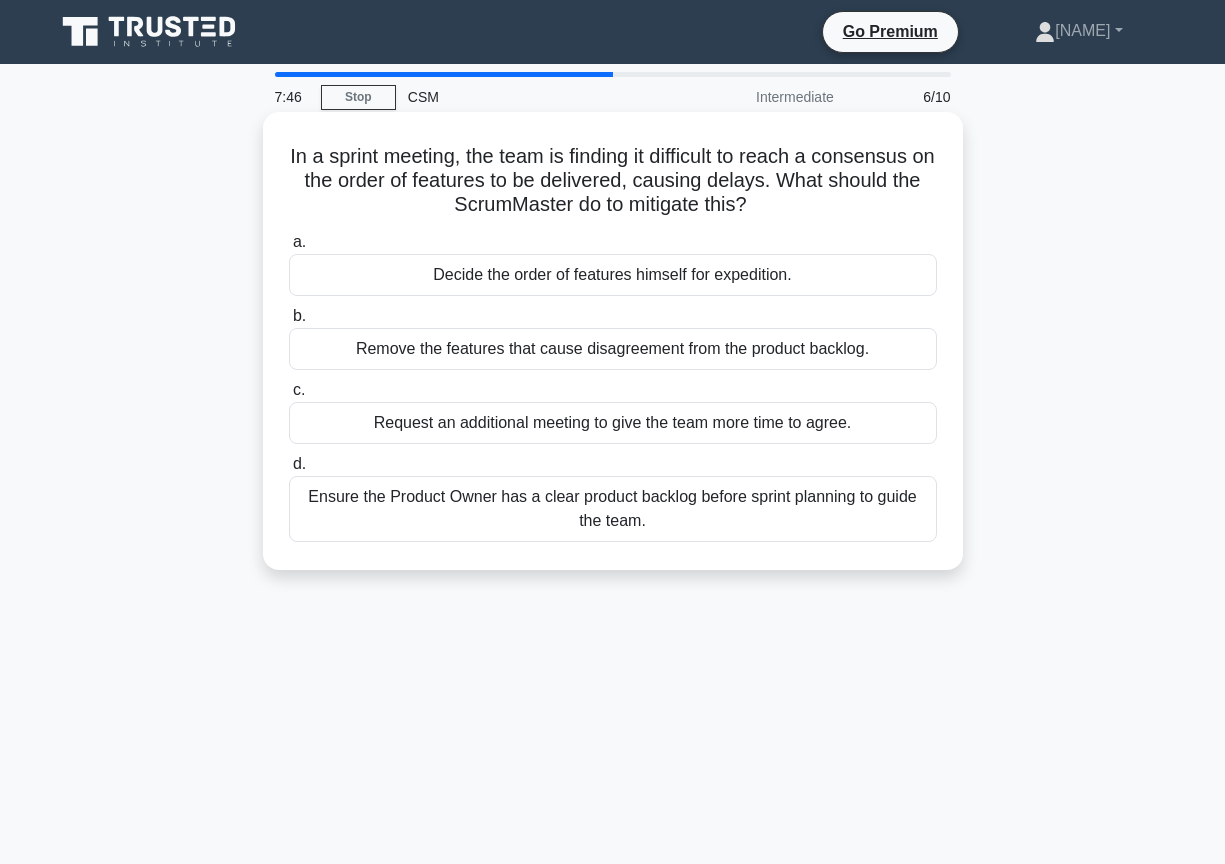 click on "Ensure the Product Owner has a clear product backlog before sprint planning to guide the team." at bounding box center [613, 509] 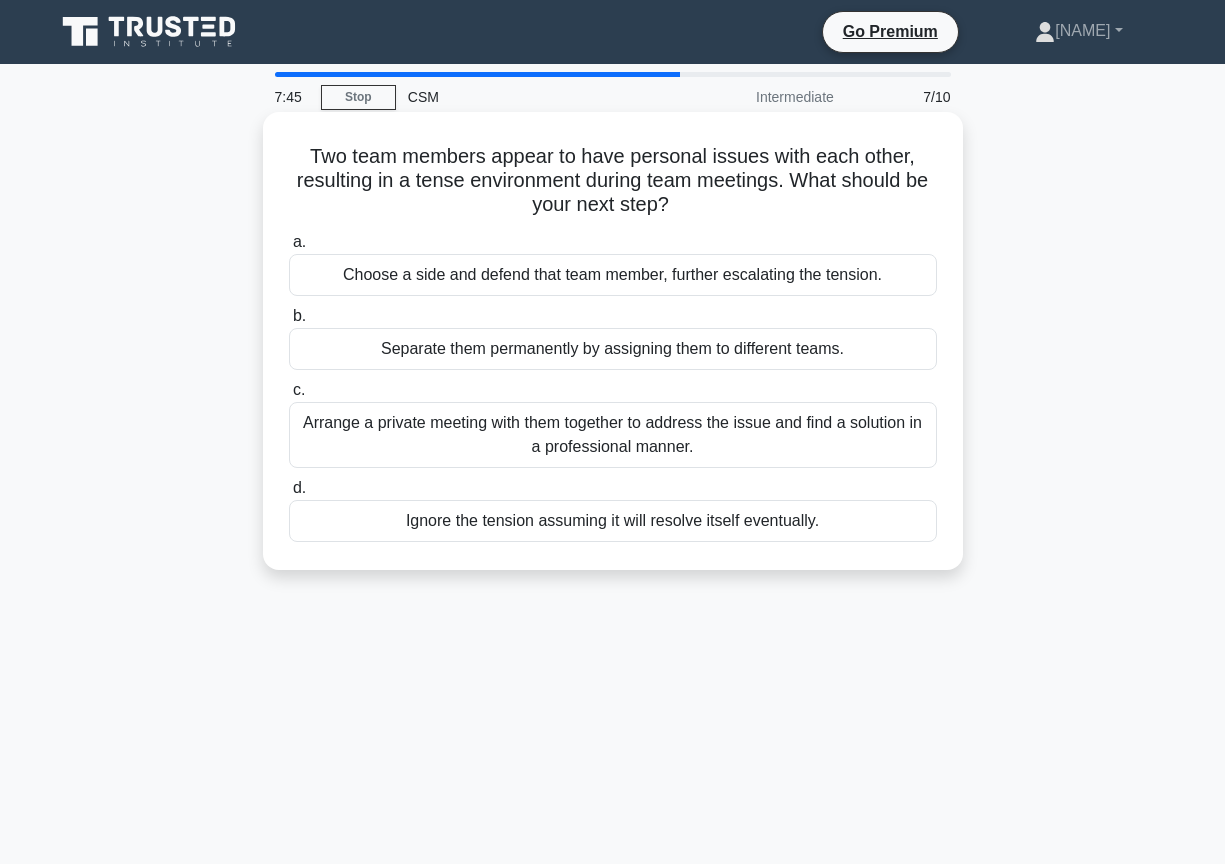 click on "Separate them permanently by assigning them to different teams." at bounding box center [613, 349] 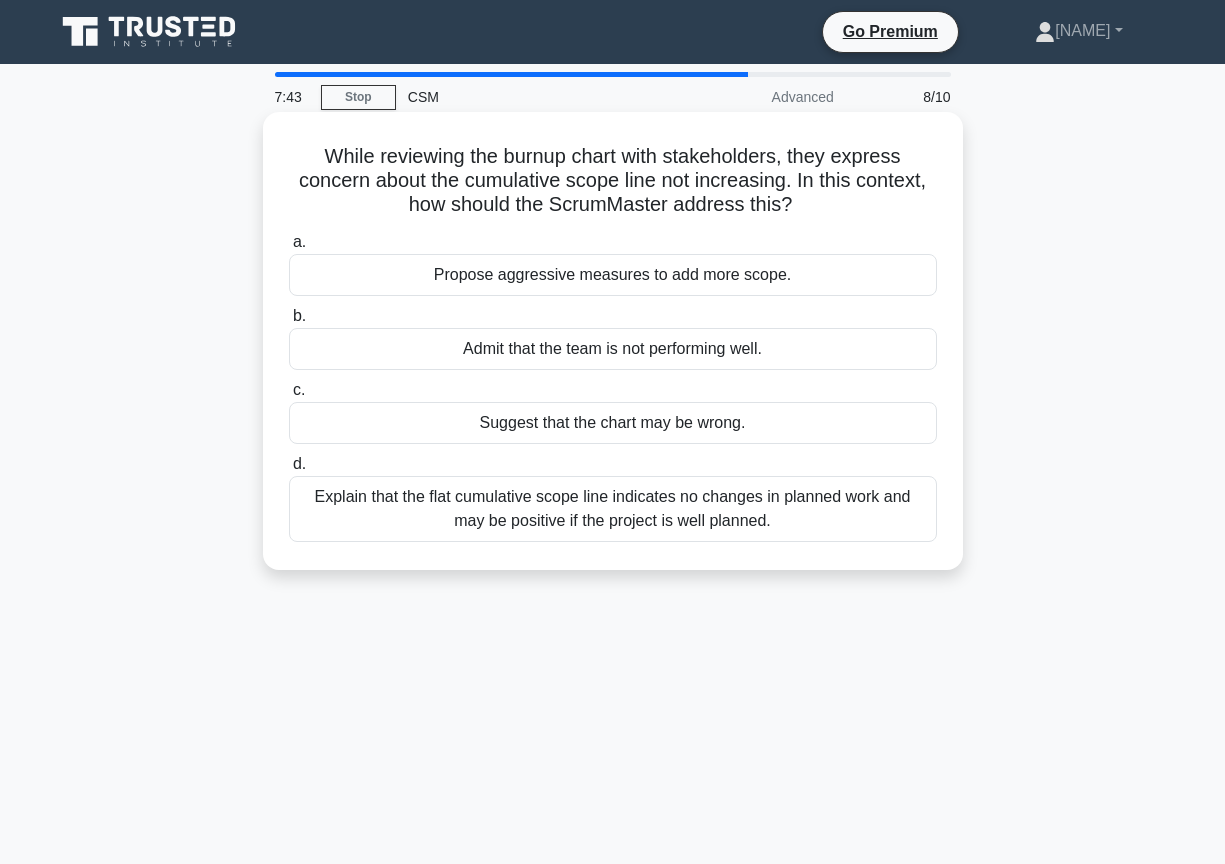 click on "Propose aggressive measures to add more scope." at bounding box center (613, 275) 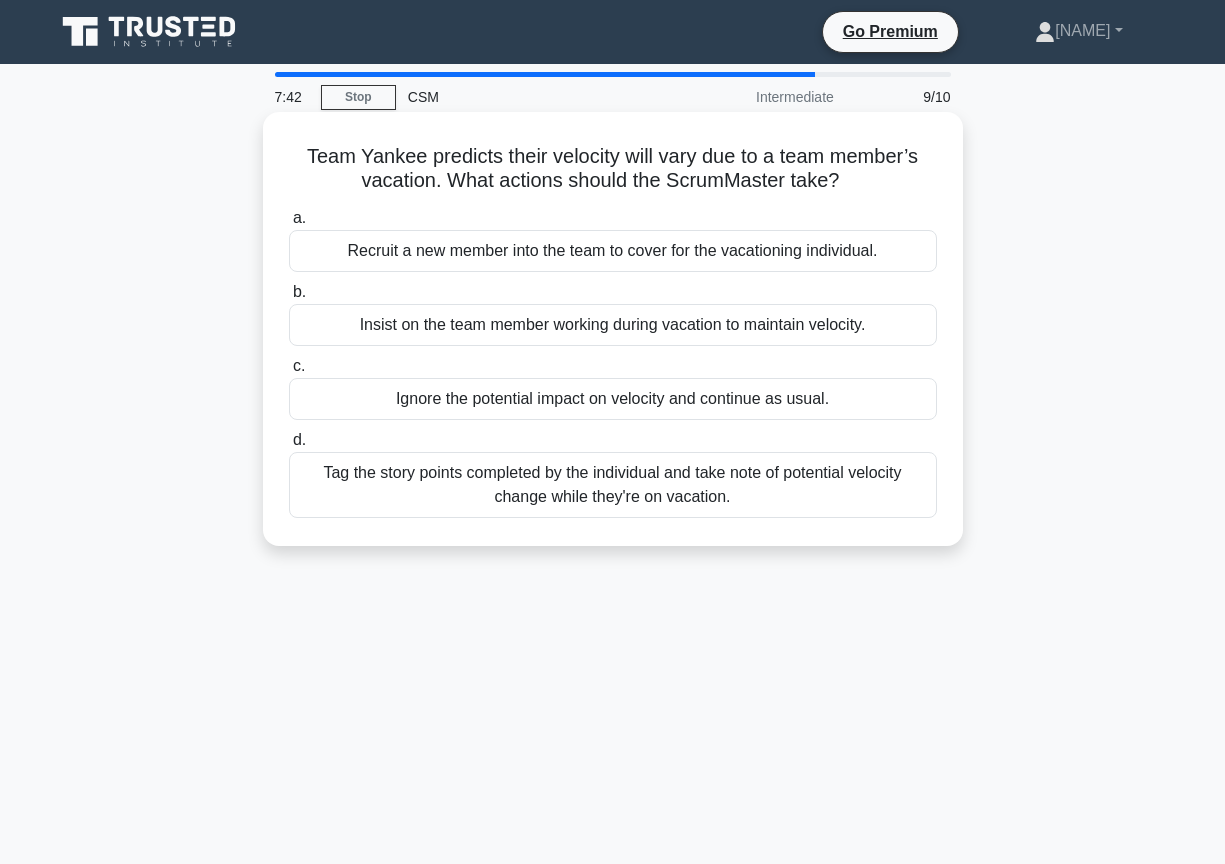 click on "Insist on the team member working during vacation to maintain velocity." at bounding box center (613, 325) 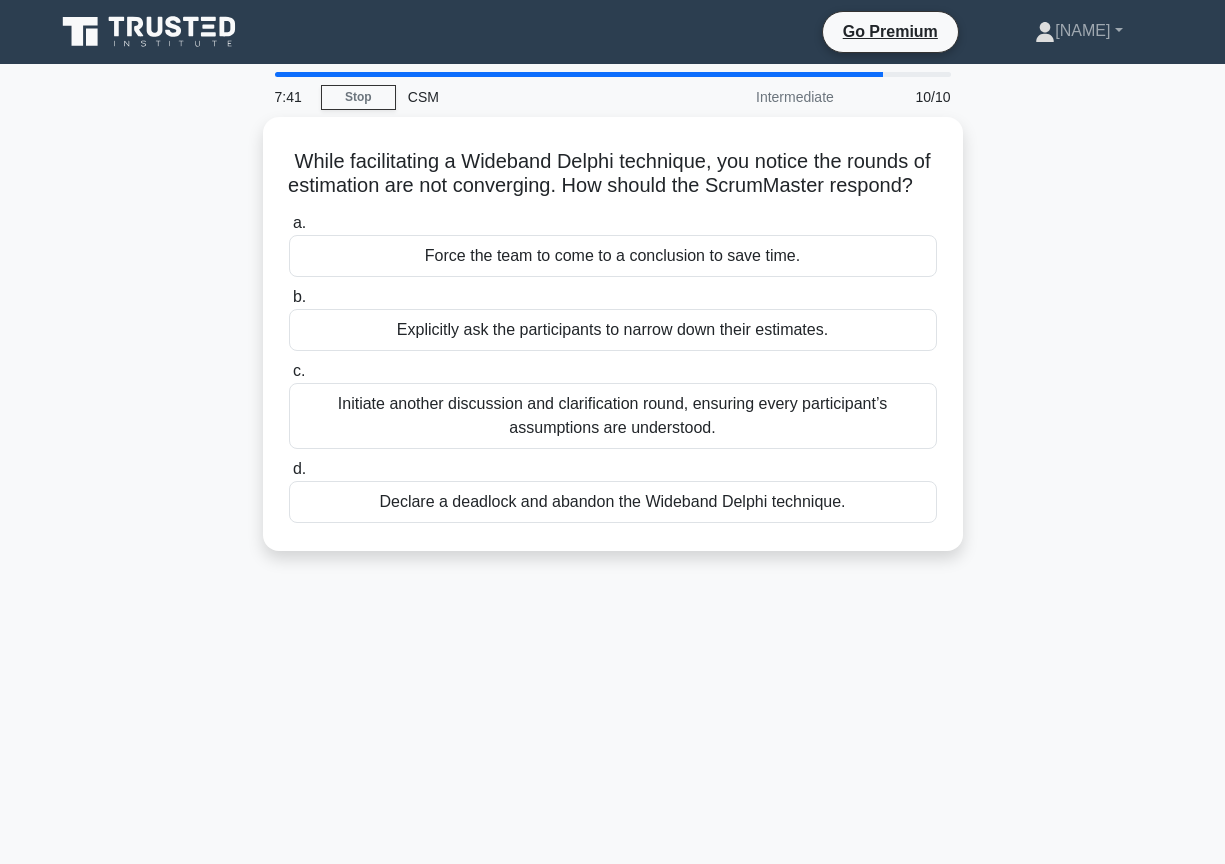 click on "Explicitly ask the participants to narrow down their estimates." at bounding box center (613, 330) 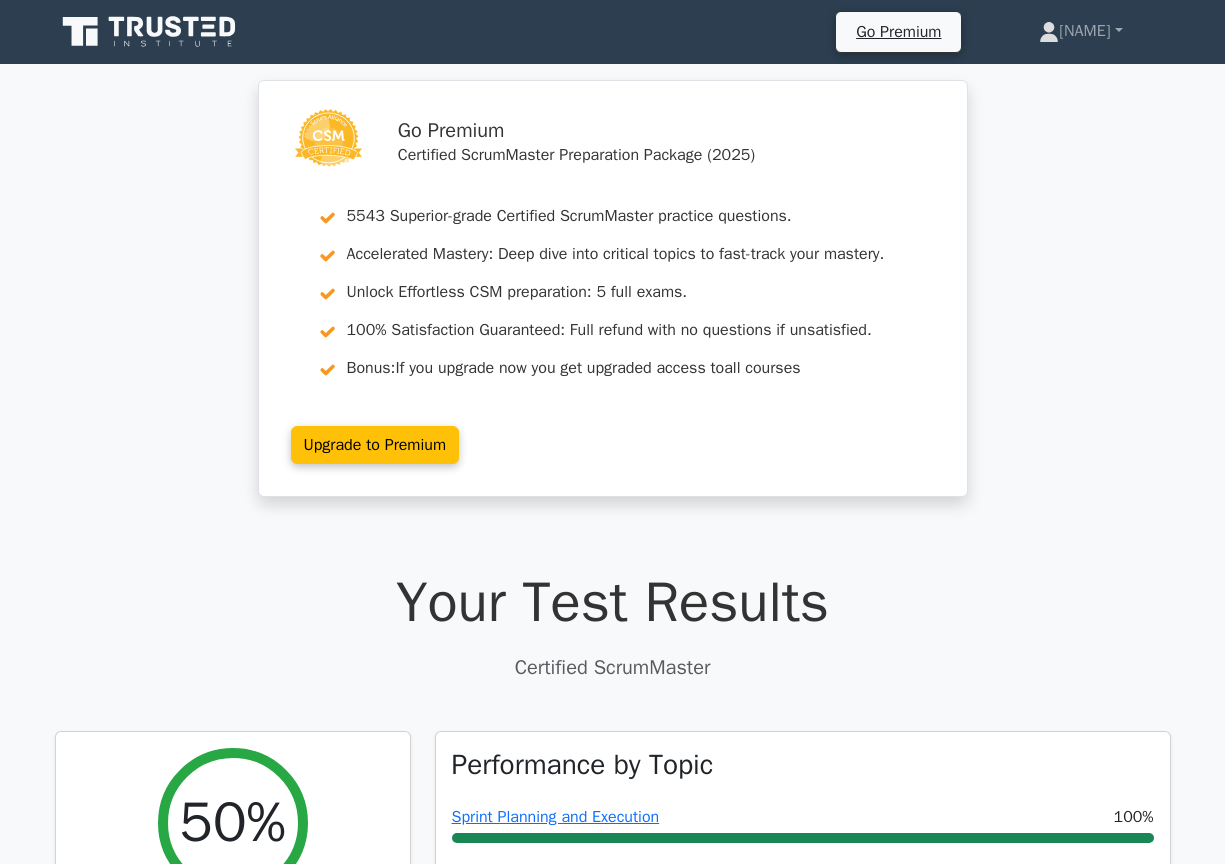 scroll, scrollTop: 0, scrollLeft: 0, axis: both 